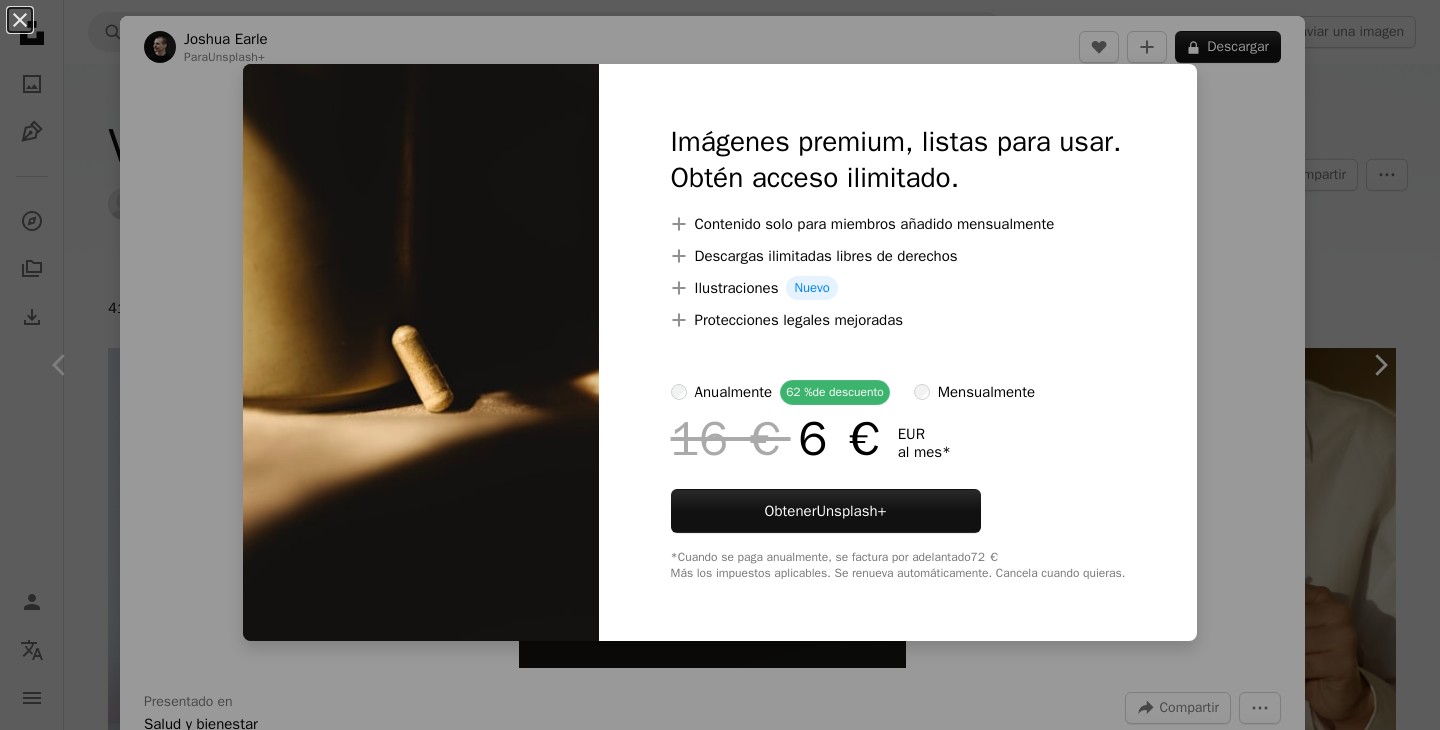 scroll, scrollTop: 6714, scrollLeft: 0, axis: vertical 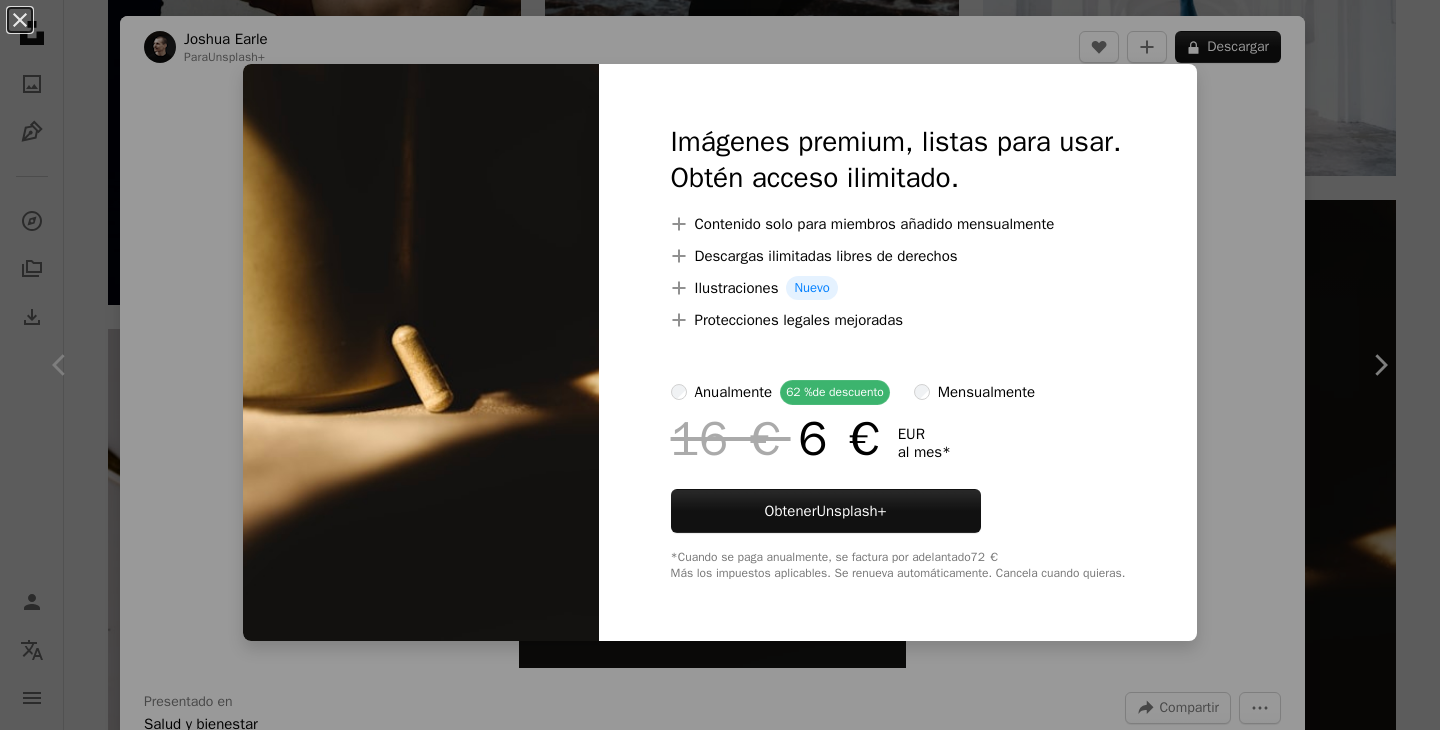 click on "An X shape Imágenes premium, listas para usar. Obtén acceso ilimitado. A plus sign Contenido solo para miembros añadido mensualmente A plus sign Descargas ilimitadas libres de derechos A plus sign Ilustraciones  Nuevo A plus sign Protecciones legales mejoradas anualmente 62 %  de descuento mensualmente 16 €   6 € EUR al mes * Obtener  Unsplash+ *Cuando se paga anualmente, se factura por adelantado  72 € Más los impuestos aplicables. Se renueva automáticamente. Cancela cuando quieras." at bounding box center [720, 365] 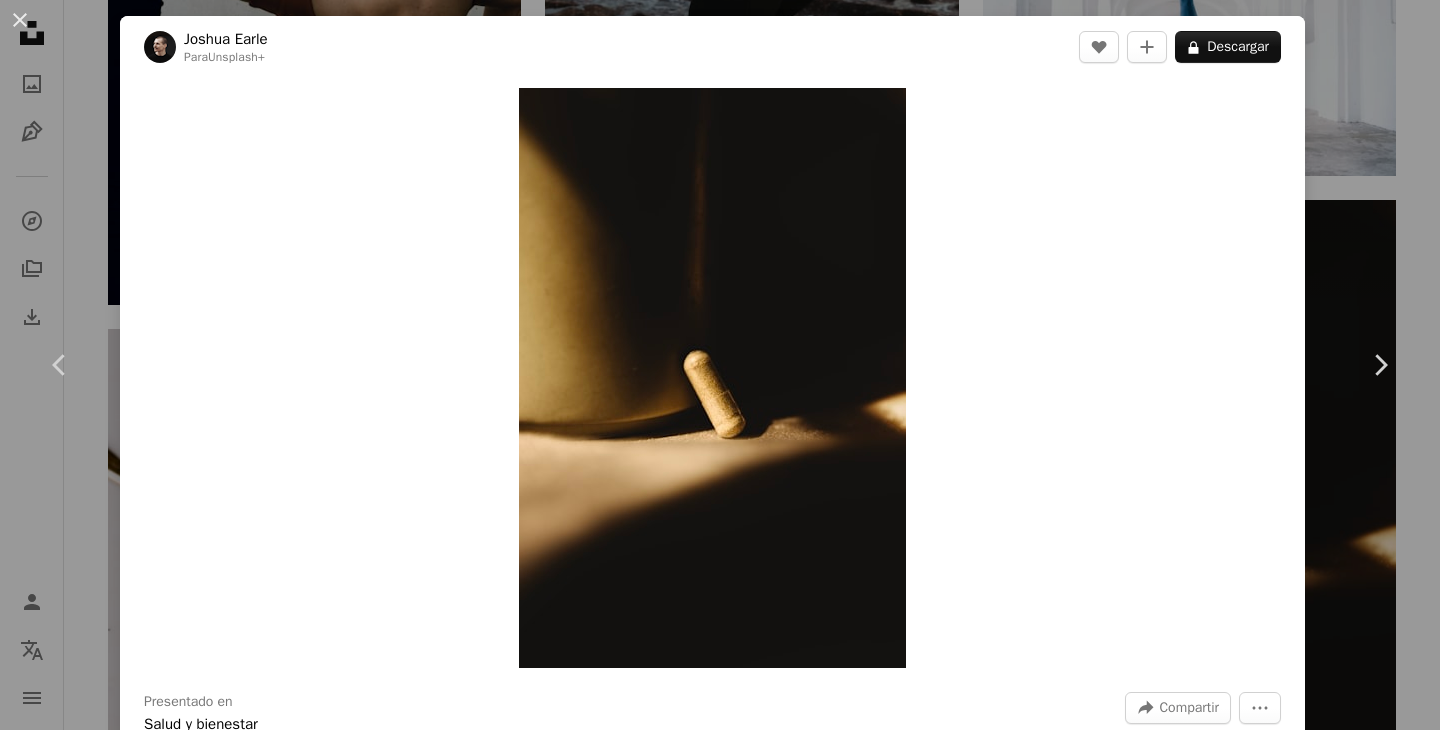 click on "An X shape Chevron left Chevron right [FIRST] [LAST] Para Unsplash+ A heart A plus sign A lock Descargar Zoom in Presentado en Salud y bienestar A forward-right arrow Compartir More Actions Calendar outlined Publicado el 25 de julio de 2023 Camera Canon, EOS R5 Safety Con la Licencia Unsplash+ Salud Bienestar energía reposo suplementos droga píldora recuperación suplemento cápsula ashwagandha impulsar vitamina A Apoyo inmunológico Tendencia de bienestar Tendencias de bienestar Crecimiento muscular suplemento natural Raíz de árbol Fondos De esta serie Chevron right Plus sign for Unsplash+ Plus sign for Unsplash+ Plus sign for Unsplash+ Plus sign for Unsplash+ Plus sign for Unsplash+ Plus sign for Unsplash+ Plus sign for Unsplash+ Plus sign for Unsplash+ Plus sign for Unsplash+ Plus sign for Unsplash+ Imágenes relacionadas Plus sign for Unsplash+ A heart A plus sign [FIRST] [LAST] Para Unsplash+ A lock Descargar Plus sign for Unsplash+ A heart A plus sign Getty Images Para Unsplash+ A lock Descargar" at bounding box center (720, 365) 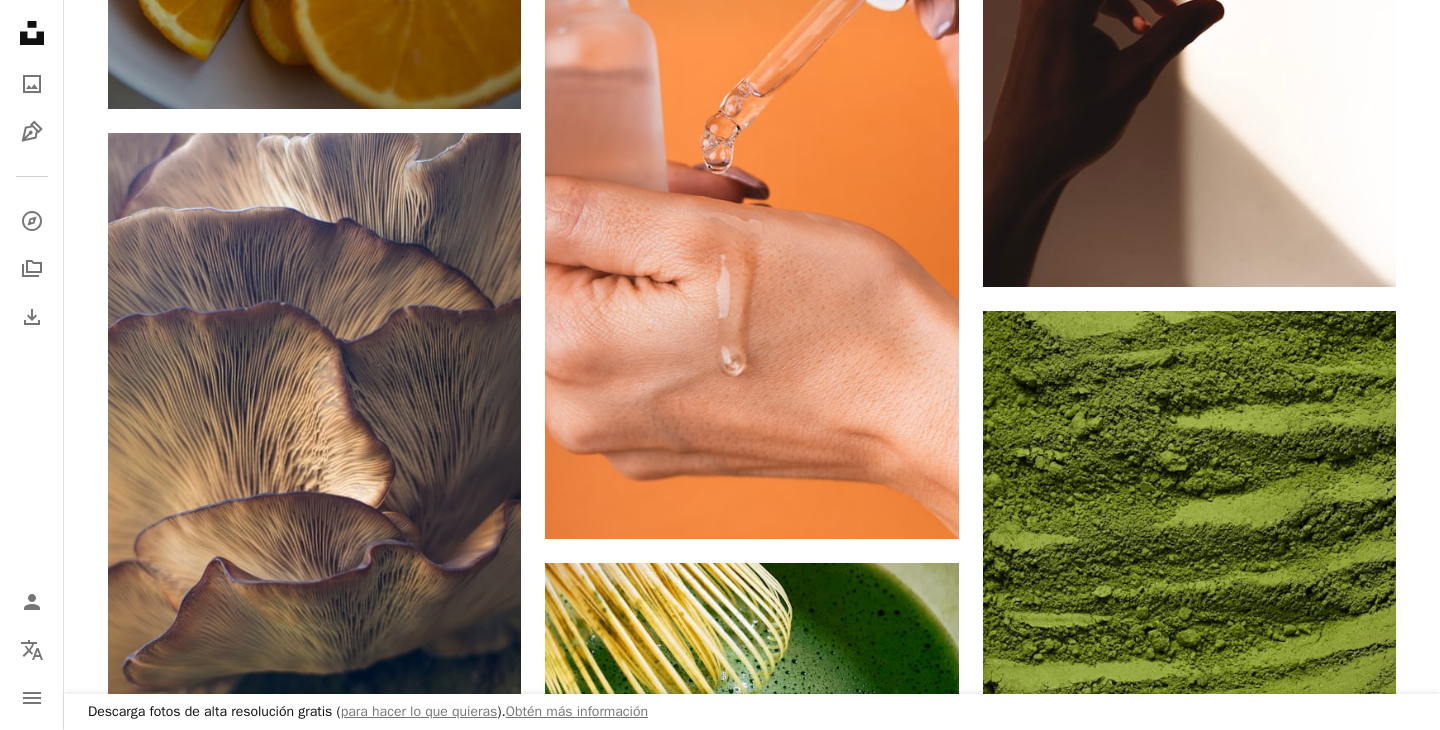 scroll, scrollTop: 3720, scrollLeft: 0, axis: vertical 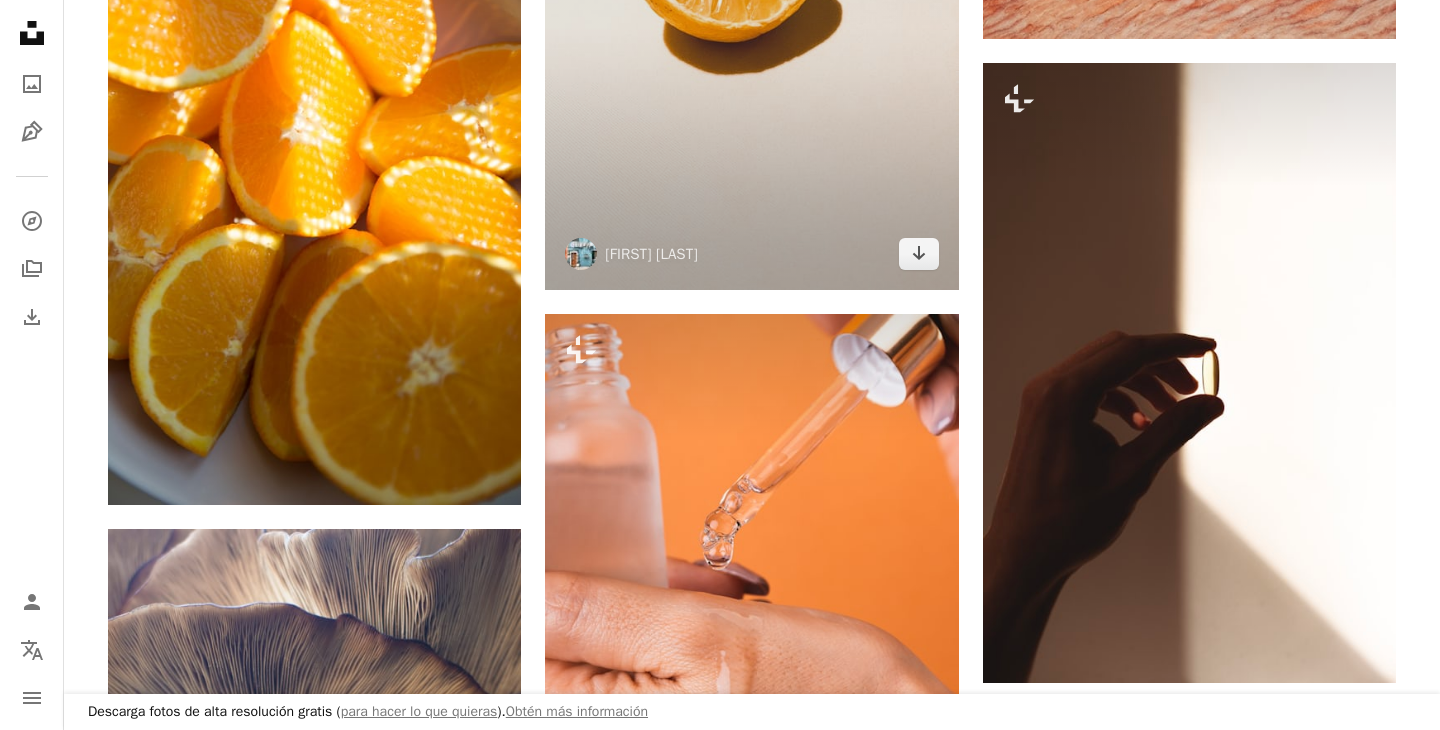 click at bounding box center (751, 14) 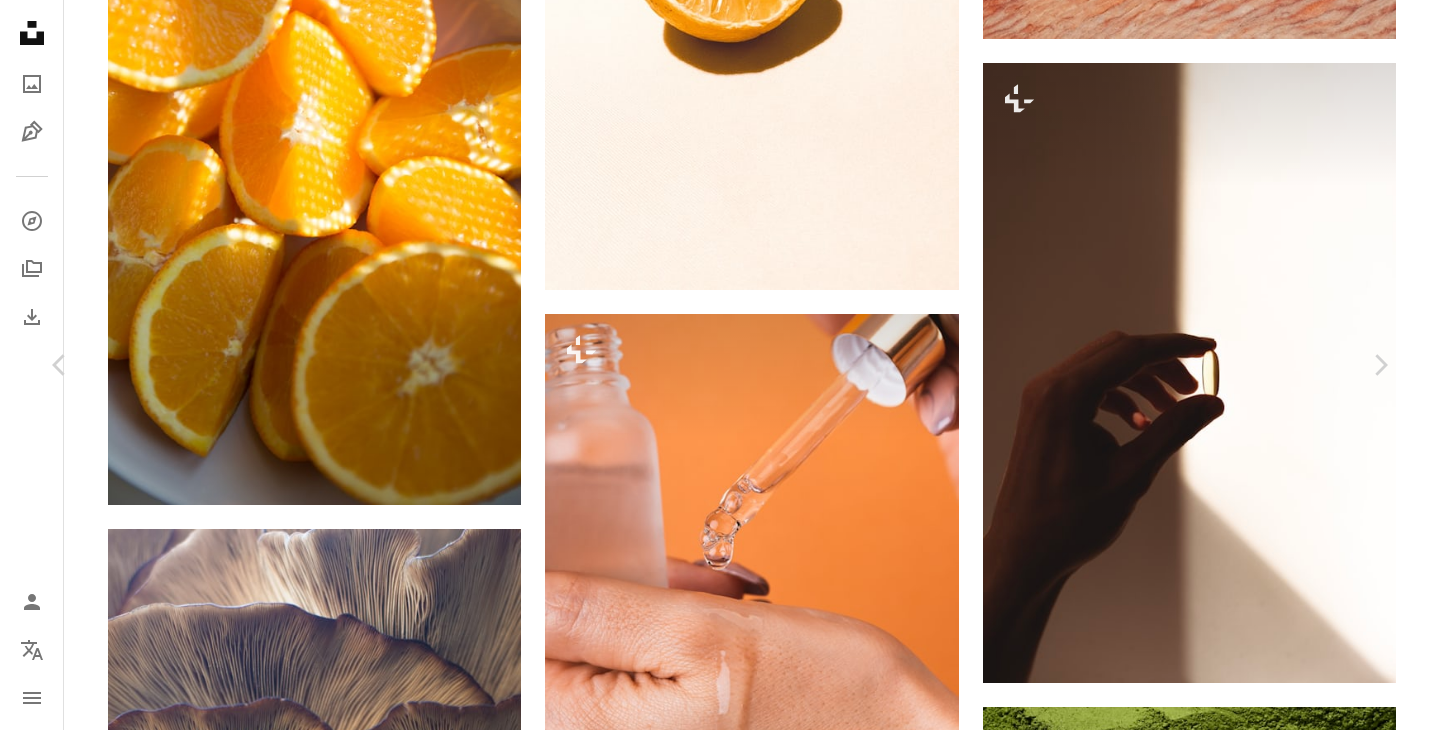 click on "An X shape Chevron left Chevron right [FIRST] [LAST] [USERNAME] A heart A plus sign Descargar gratis Chevron down Zoom in Visualizaciones 785.698 Descargas 6368 A forward-right arrow Compartir Info icon Información More Actions Calendar outlined Publicado el 21 de abril de 2020 Camera Apple, iPhone XS Max Safety Uso gratuito bajo la Licencia Unsplash víveres planta fruta naranja amarillo limón producir pomelo Fruta cítrica Fotos de stock gratuitas Explora imágenes premium relacionadas en iStock | Ahorra un 20 % con el código UNSPLASH20 Ver más en iStock ↗ Imágenes relacionadas A heart A plus sign Alexander Zaytsev Disponible para contratación A checkmark inside of a circle Arrow pointing down A heart A plus sign [FIRST] [LAST] Disponible para contratación A checkmark inside of a circle Arrow pointing down Plus sign for Unsplash+ A heart A plus sign Getty Images Para Unsplash+ A lock Descargar A heart A plus sign Birgith Roosipuu Disponible para contratación Arrow pointing down Para" at bounding box center [720, 5287] 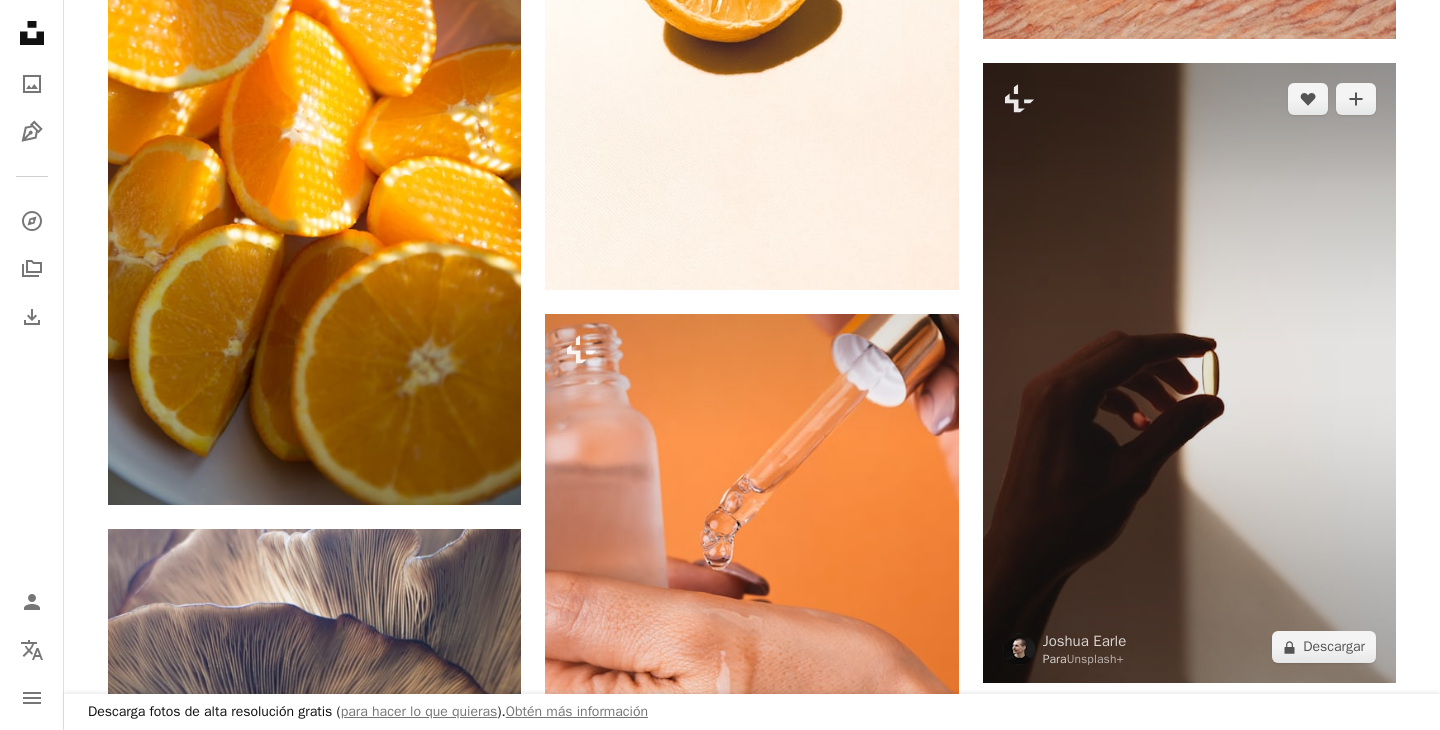 click at bounding box center [1189, 373] 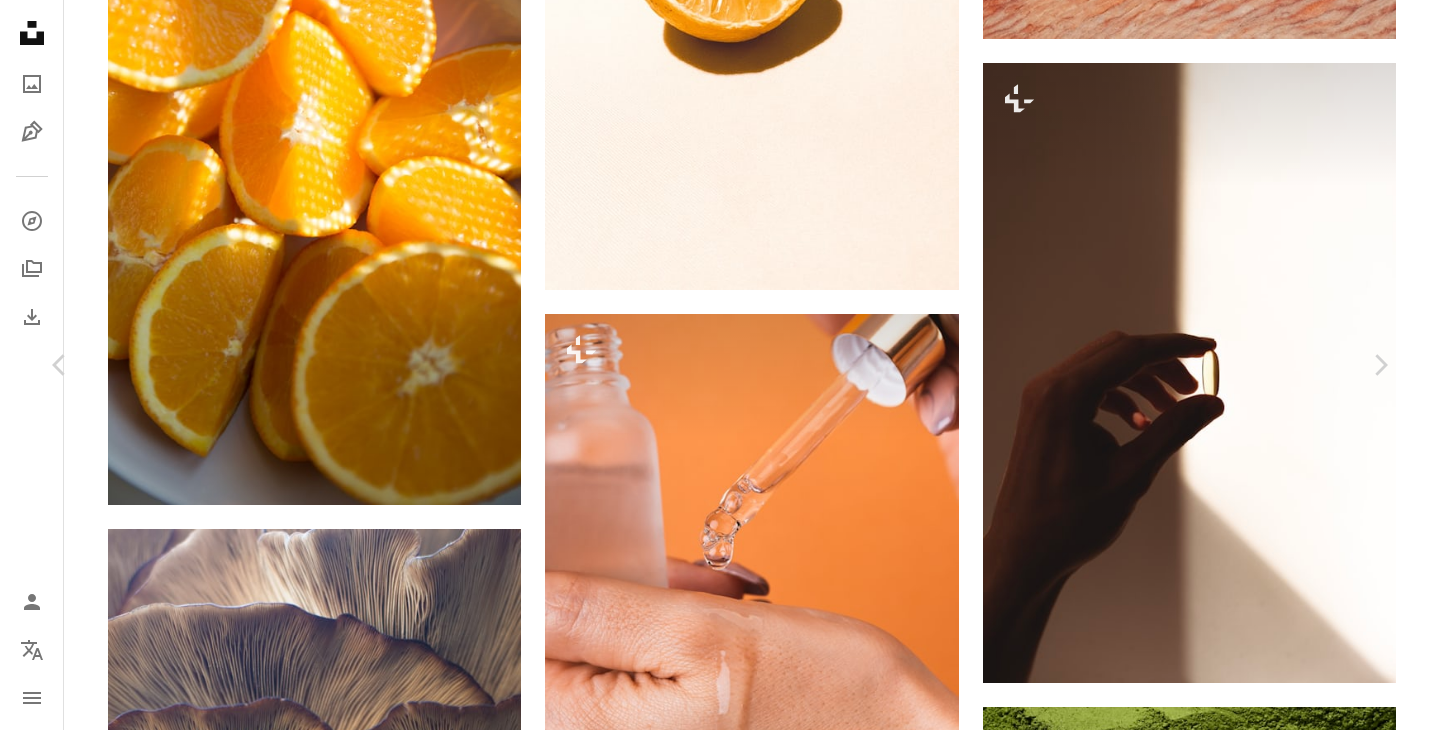 click on "An X shape Chevron left Chevron right [FIRST] [LAST] Para Unsplash+ A heart A plus sign A lock Descargar Zoom in Presentado en Salud y bienestar A forward-right arrow Compartir More Actions Calendar outlined Publicado el 24 de julio de 2023 Camera Canon, EOS R5 Safety Con la Licencia Unsplash+ Salud Bienestar mano medicina cosmético suplementos dedo droga cápsula beneficio receta Omega 3 Cápsulas Aceite de pescado curar dosis Tendencia de bienestar suplemento Imágenes de Creative Commons De esta serie Chevron right Plus sign for Unsplash+ Plus sign for Unsplash+ Plus sign for Unsplash+ Plus sign for Unsplash+ Plus sign for Unsplash+ Plus sign for Unsplash+ Plus sign for Unsplash+ Plus sign for Unsplash+ Plus sign for Unsplash+ Plus sign for Unsplash+ Imágenes relacionadas Plus sign for Unsplash+ A heart A plus sign [FIRST] [LAST] Para Unsplash+ A lock Descargar Plus sign for Unsplash+ A heart A plus sign Pablo Merchán Montes Para Unsplash+ A lock Descargar Plus sign for Unsplash+ A heart A plus sign" at bounding box center (720, 5287) 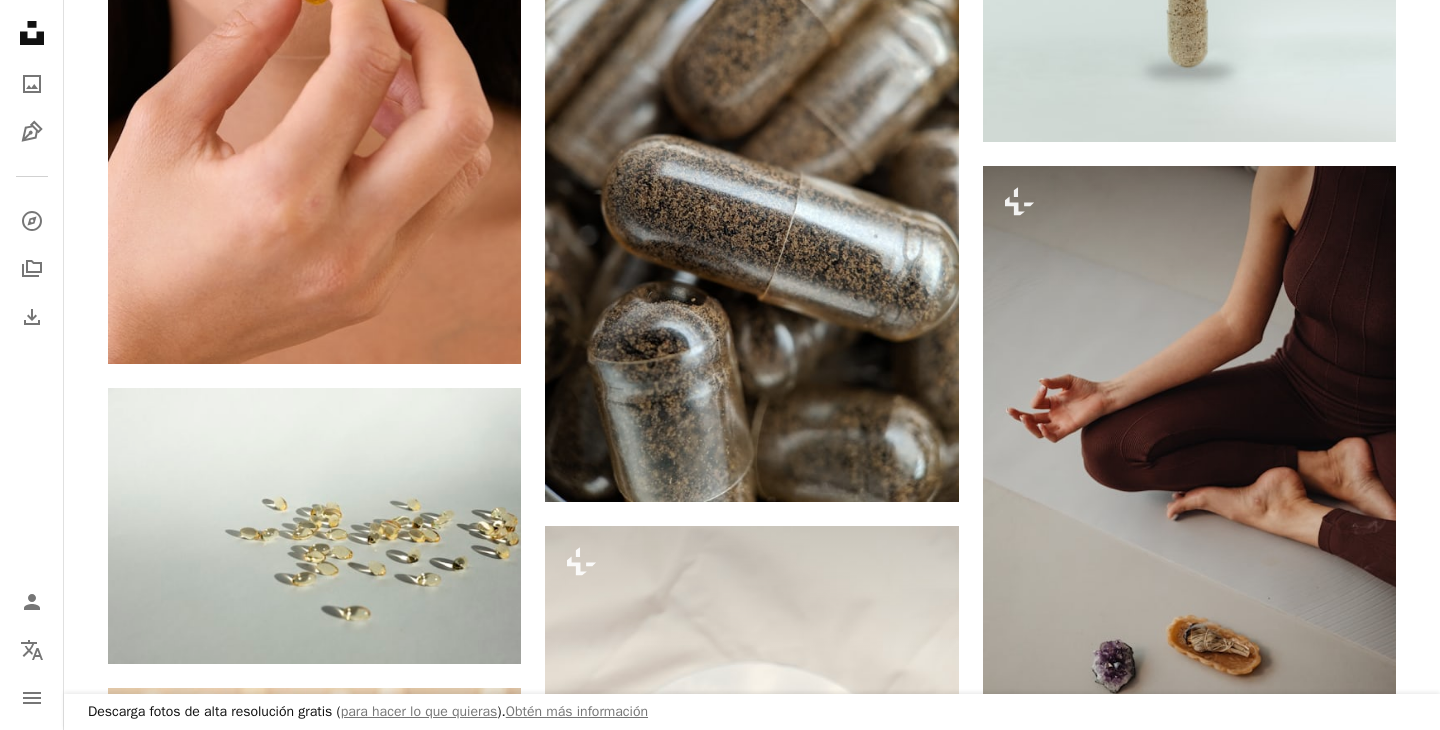 scroll, scrollTop: 1047, scrollLeft: 0, axis: vertical 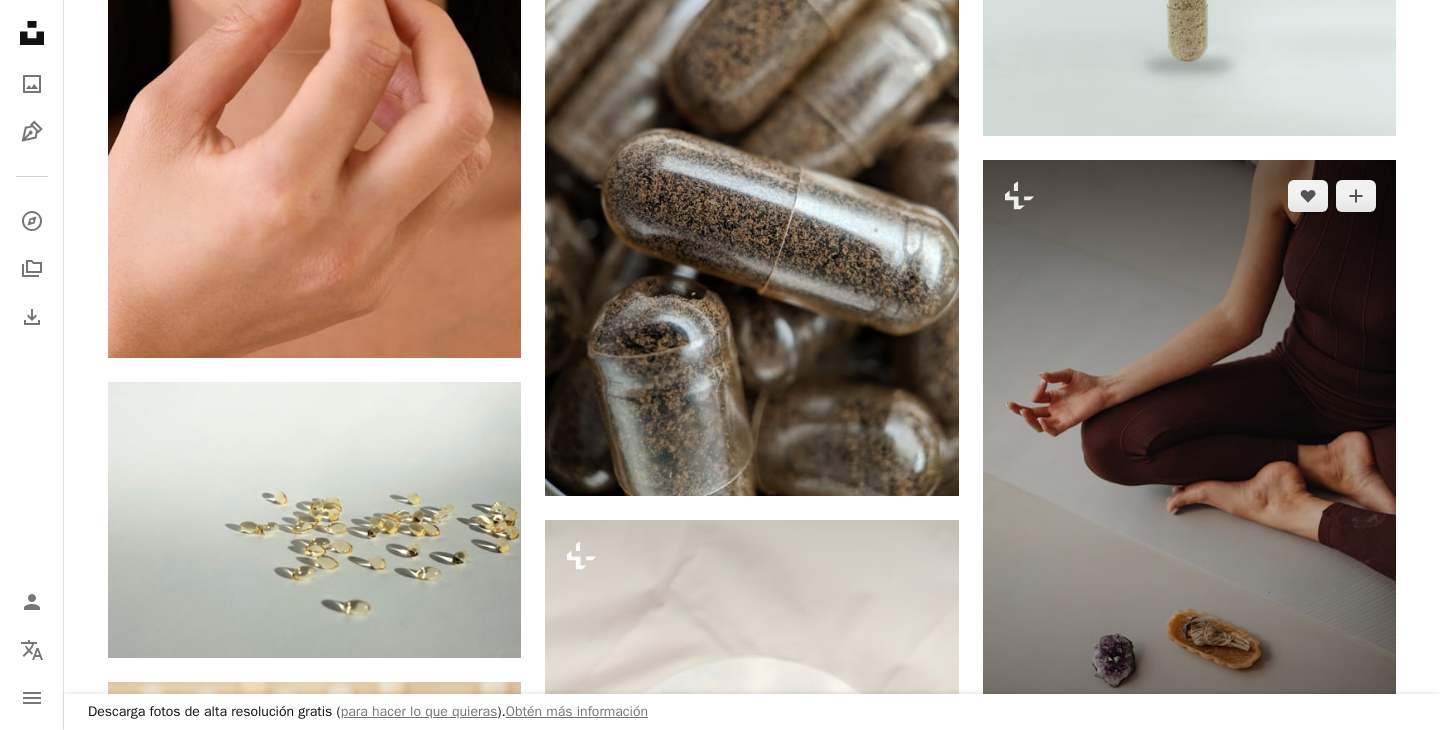 click at bounding box center [1189, 470] 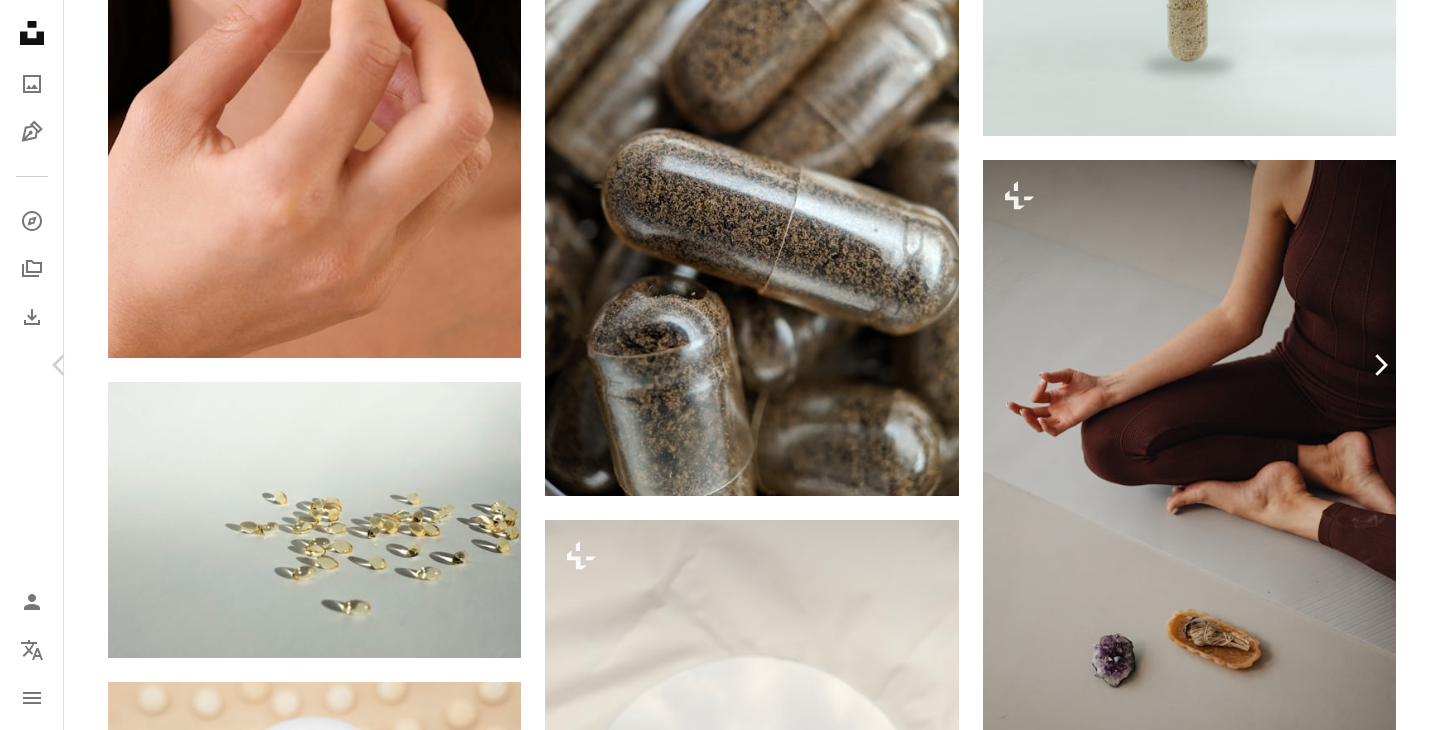 click on "Chevron right" at bounding box center (1380, 365) 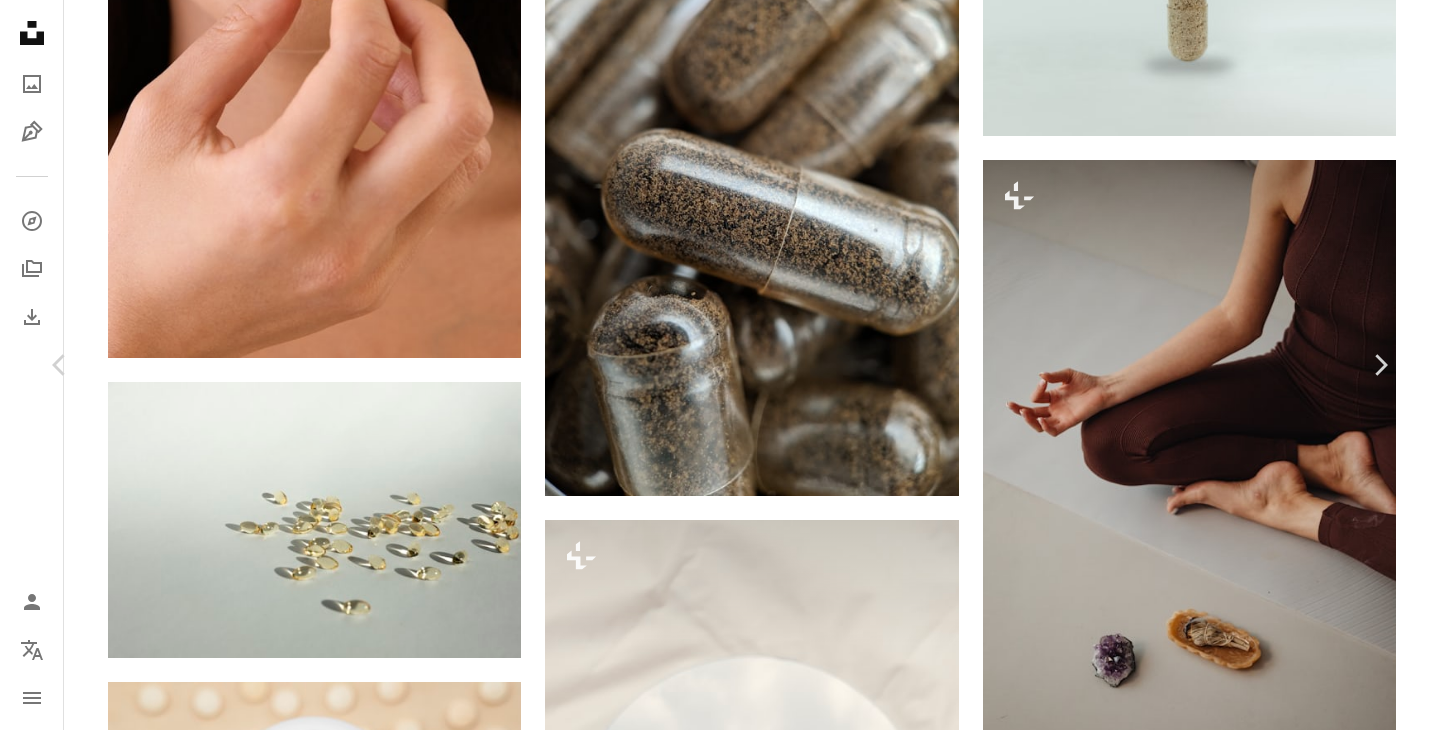 click on "An X shape Chevron left Chevron right [FIRST] [LAST] [USERNAME] A heart A plus sign Descargar gratis Chevron down Zoom in Visualizaciones 1.843.509 Descargas 20.900 A forward-right arrow Compartir Info icon Información More Actions Calendar outlined Publicado el 22 de noviembre de 2020 Camera FUJIFILM, X-T1 Safety Uso gratuito bajo la Licencia Unsplash Píldoras suplementos medicación vitaminas vitamina d oro joyería marrón accesorio accesorios Imágenes de dominio público Explora imágenes premium relacionadas en iStock | Ahorra un 20 % con el código UNSPLASH20 Ver más en iStock ↗ Imágenes relacionadas A heart A plus sign Glen Carrie Disponible para contratación A checkmark inside of a circle Arrow pointing down Plus sign for Unsplash+ A heart A plus sign Planet Volumes Para Unsplash+ A lock Descargar A heart A plus sign Lauren Guardala Arrow pointing down A heart A plus sign [FIRST] [LAST] Disponible para contratación A checkmark inside of a circle Arrow pointing down A heart A plus sign A heart" at bounding box center (720, 7960) 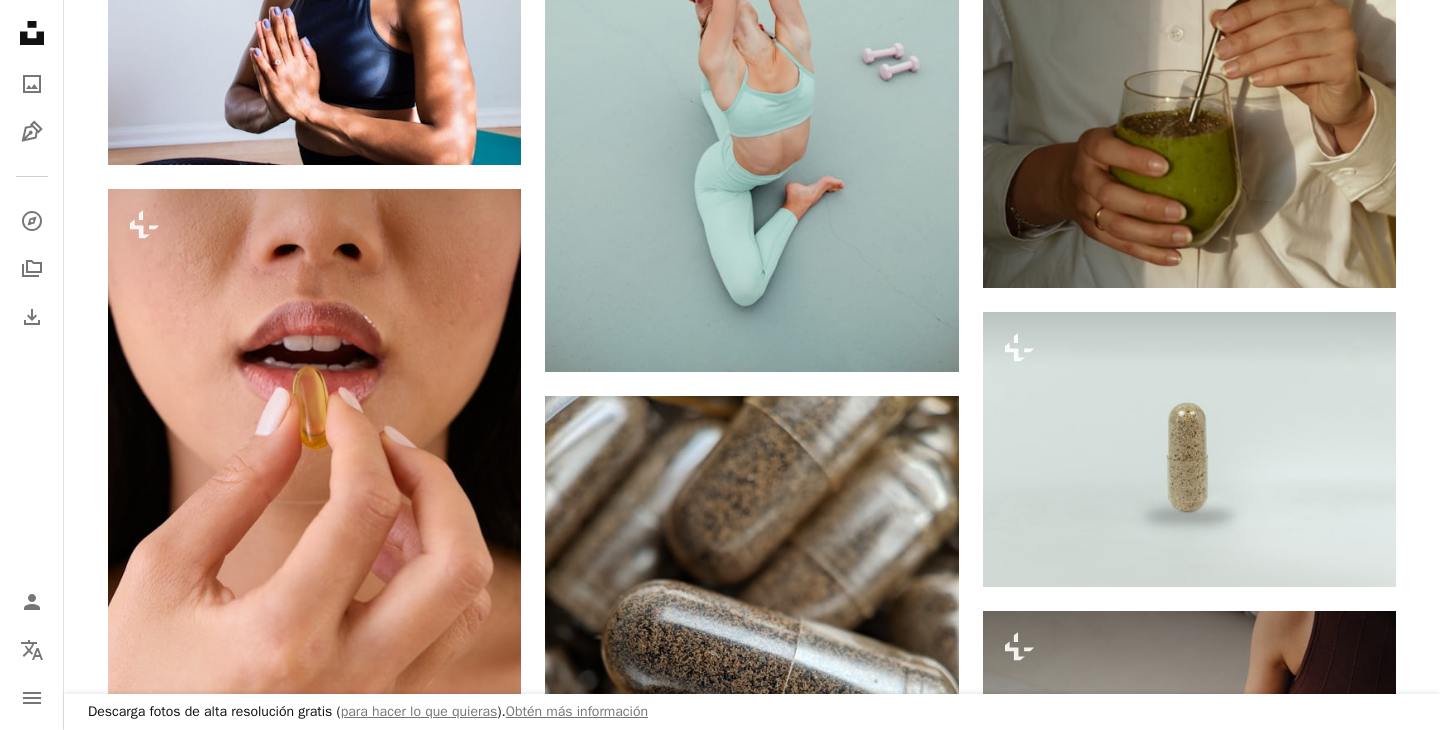 scroll, scrollTop: 693, scrollLeft: 0, axis: vertical 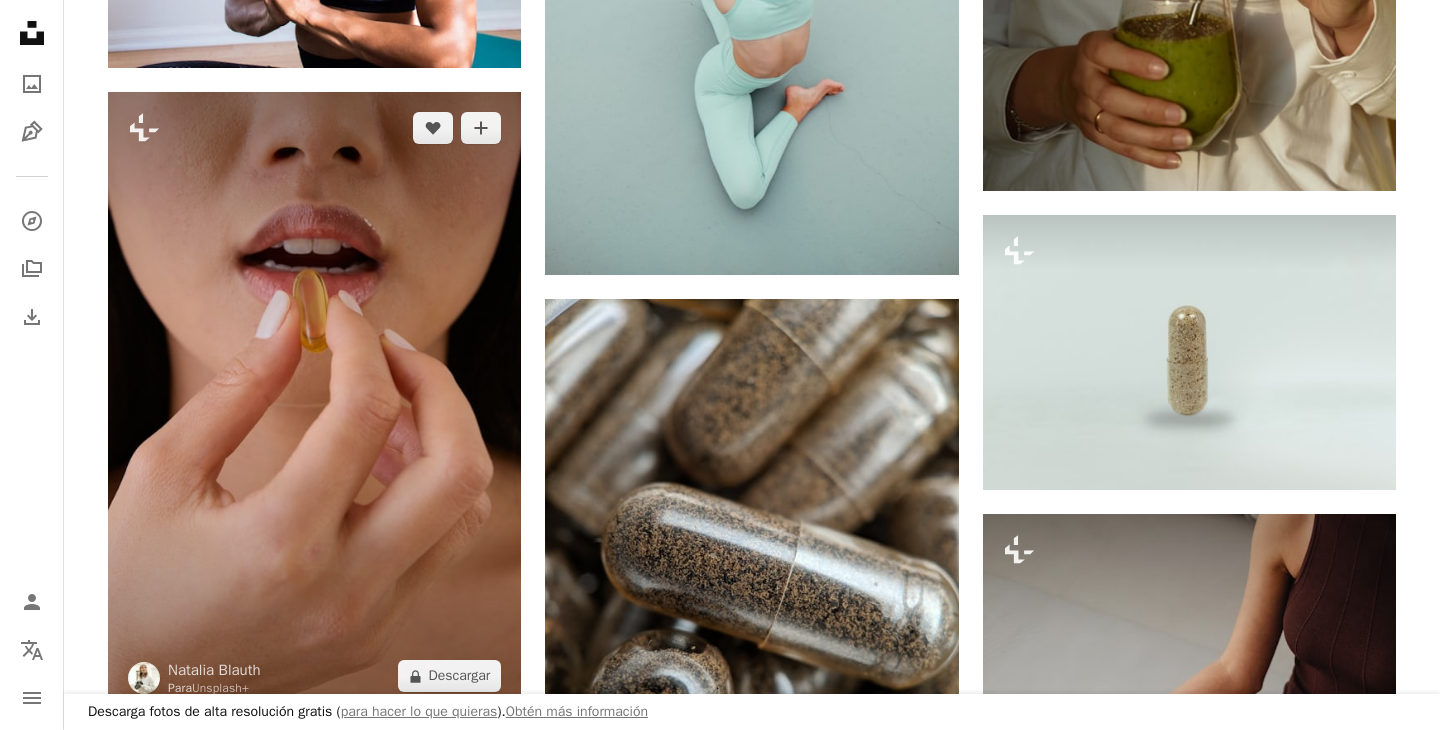 click at bounding box center [314, 402] 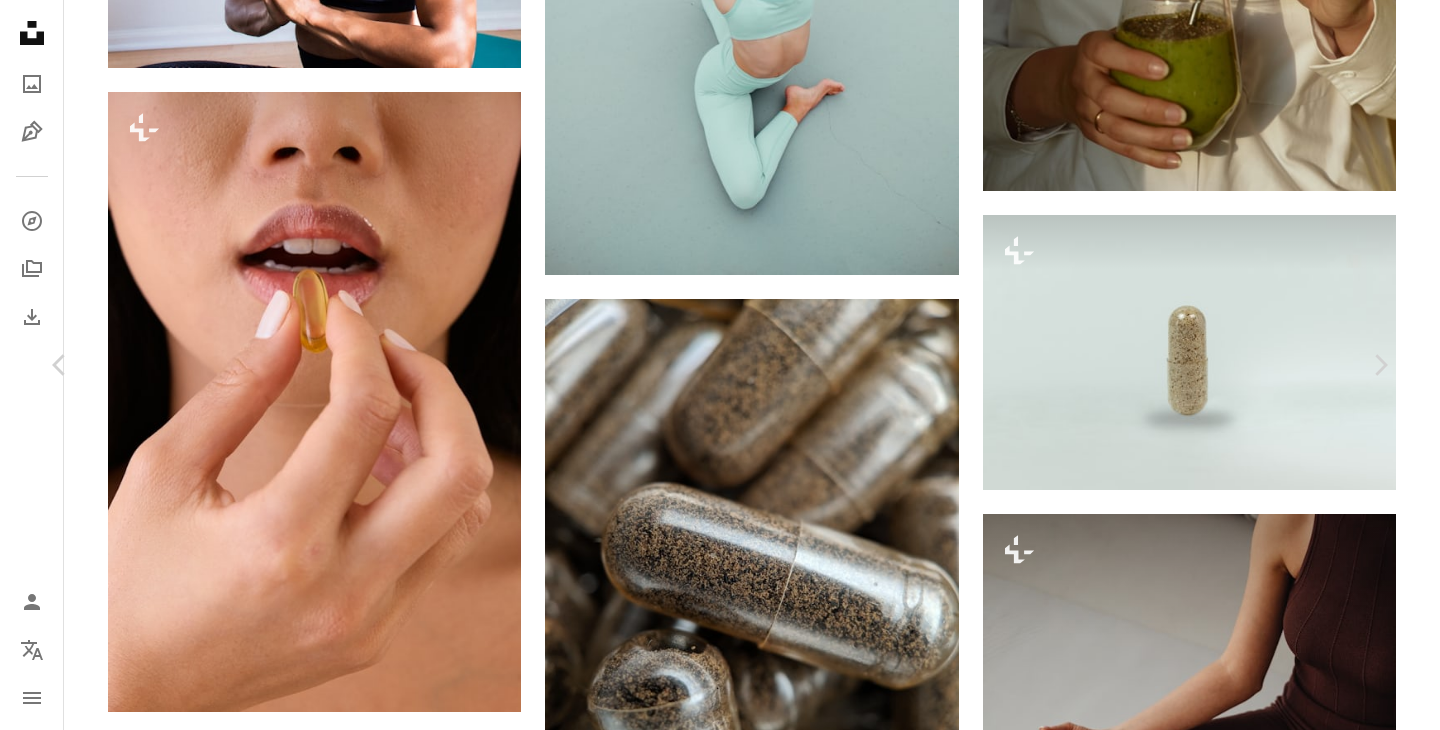 click on "A lock Descargar" at bounding box center [1228, 7996] 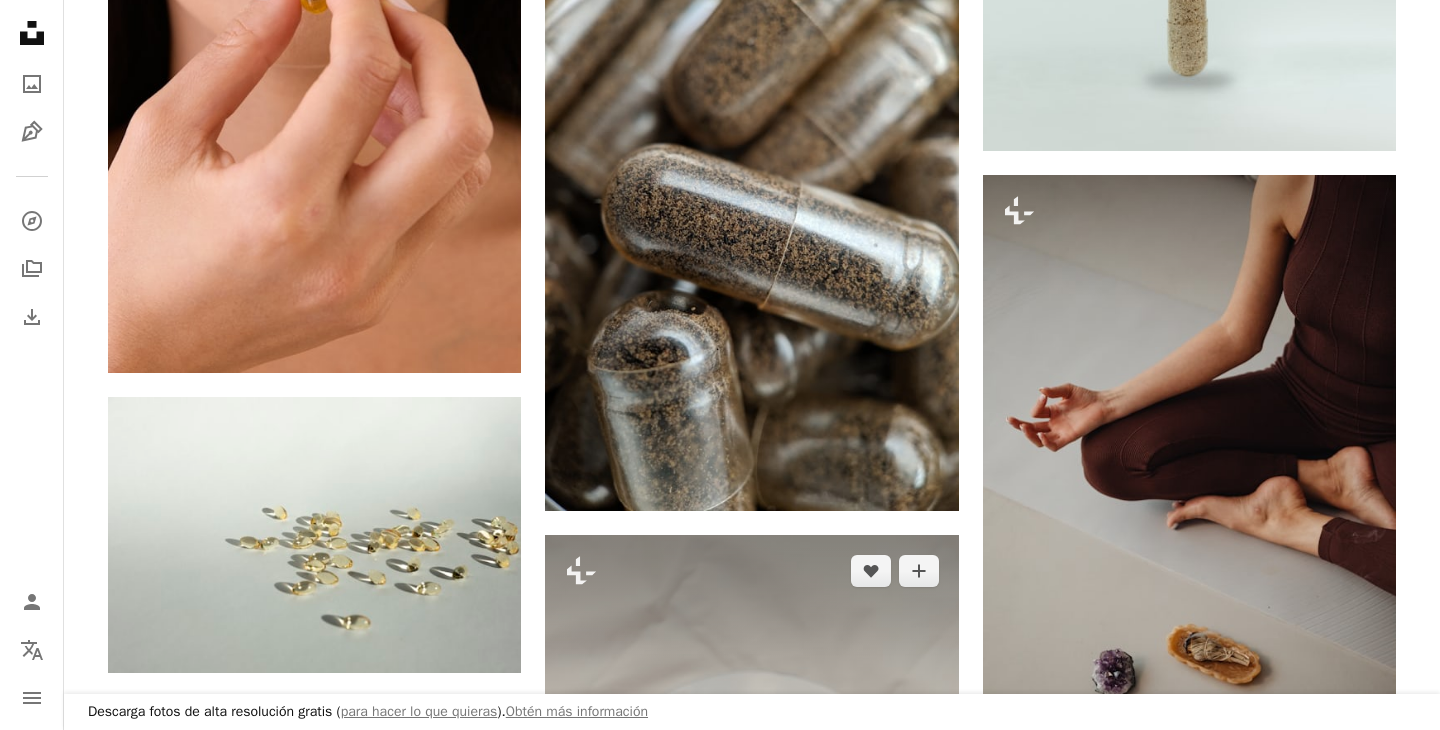 scroll, scrollTop: 1150, scrollLeft: 0, axis: vertical 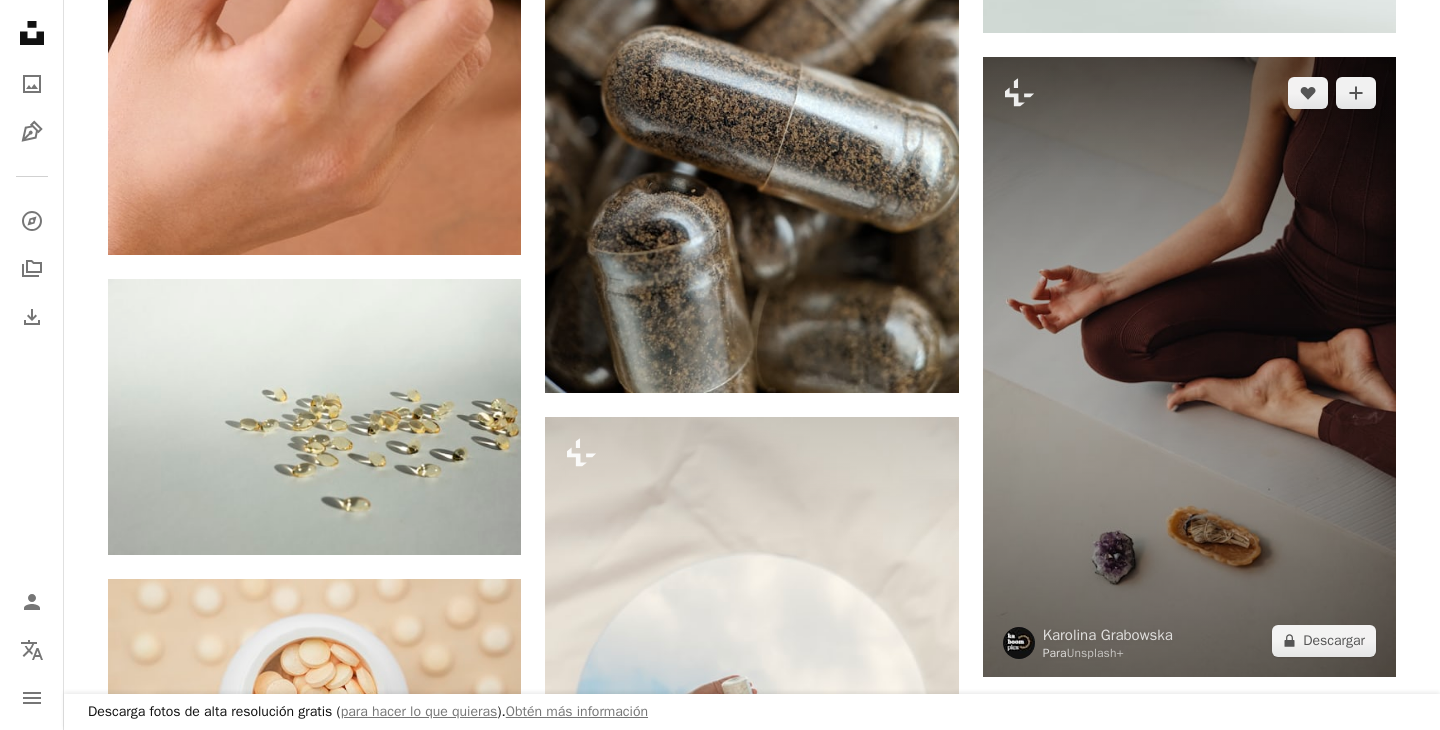 click at bounding box center [1189, 367] 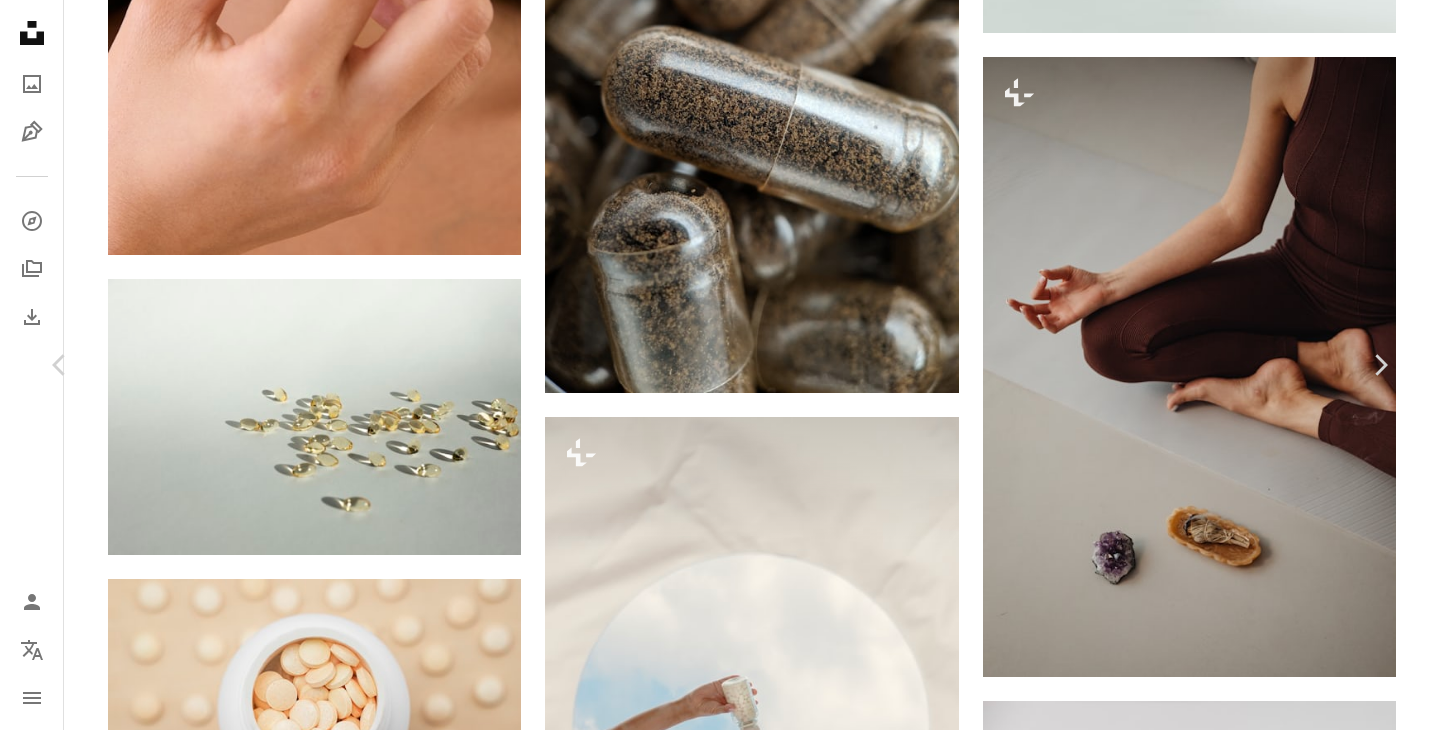 click on "A lock Descargar" at bounding box center [1228, 7539] 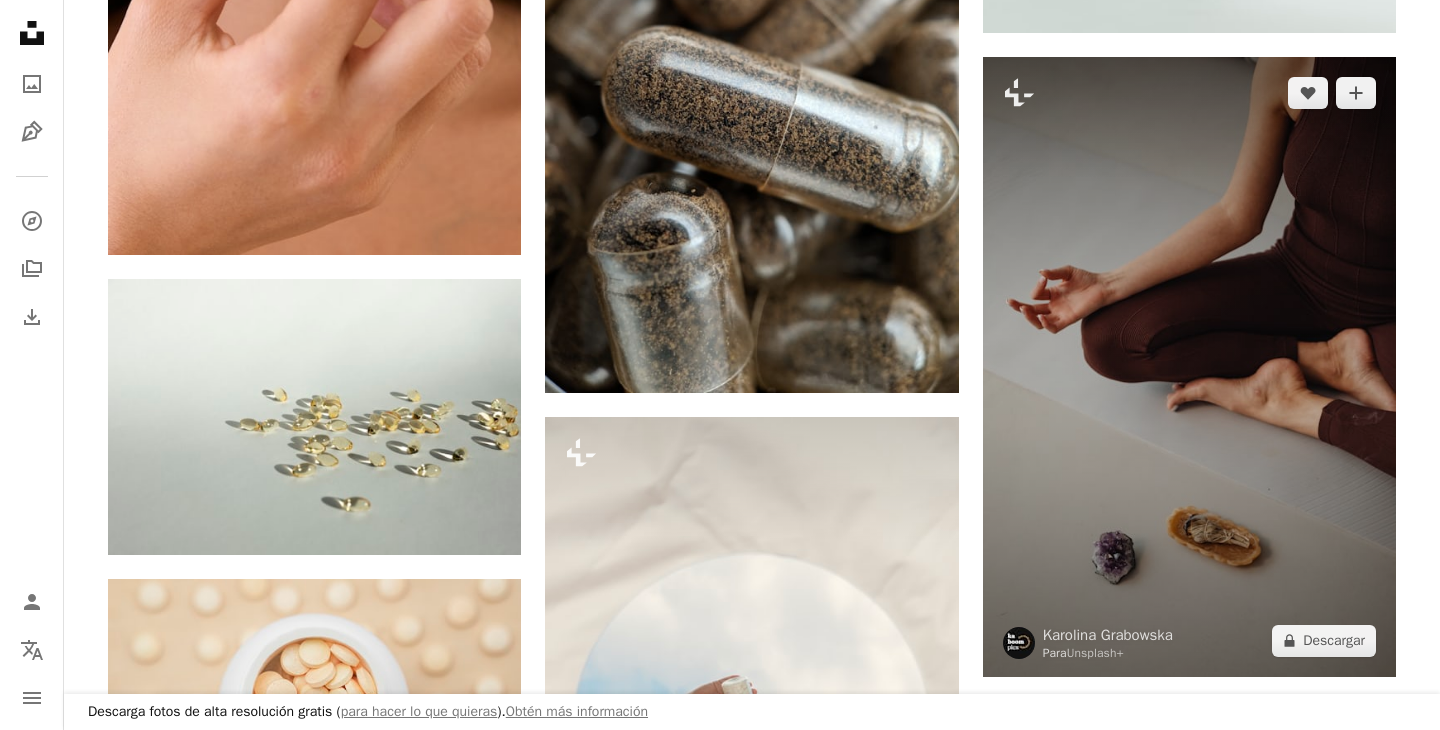 click at bounding box center [1189, 367] 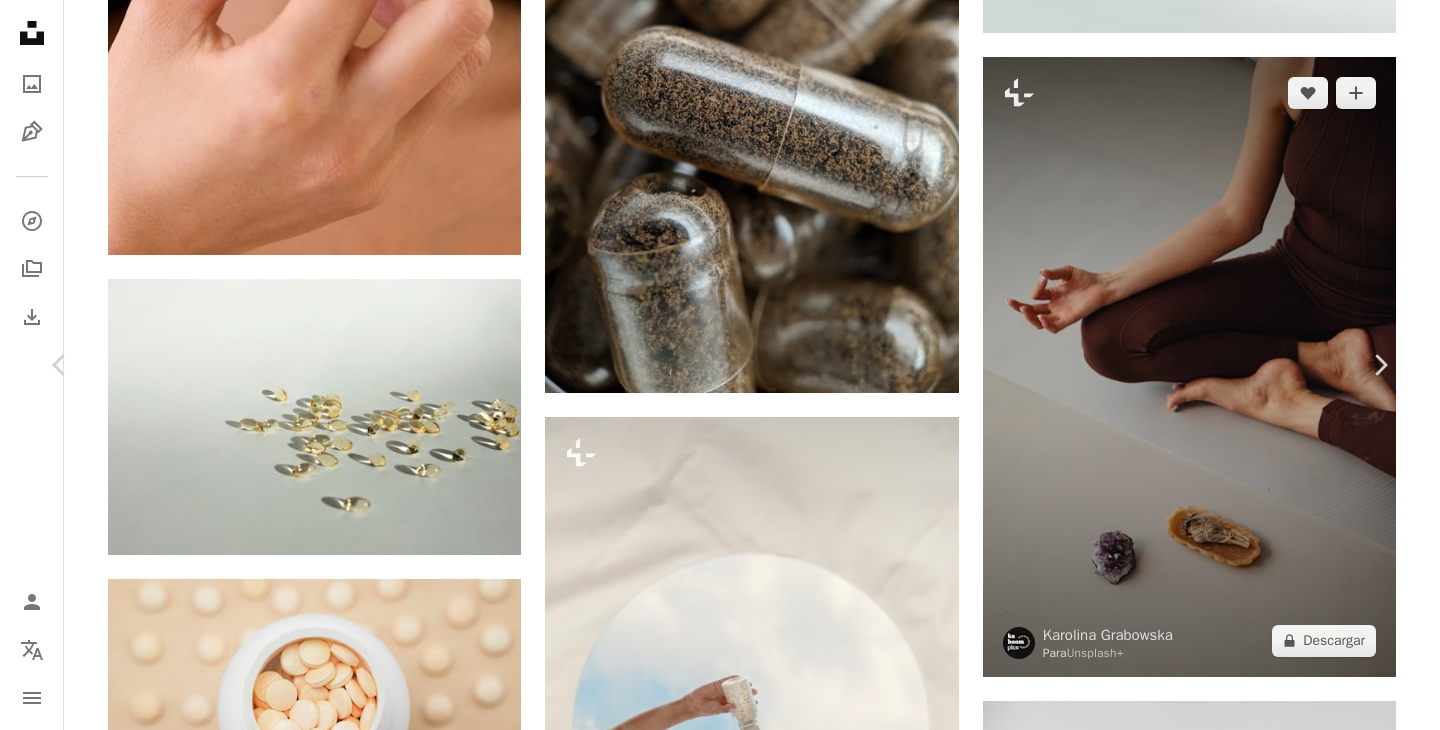 scroll, scrollTop: 0, scrollLeft: 0, axis: both 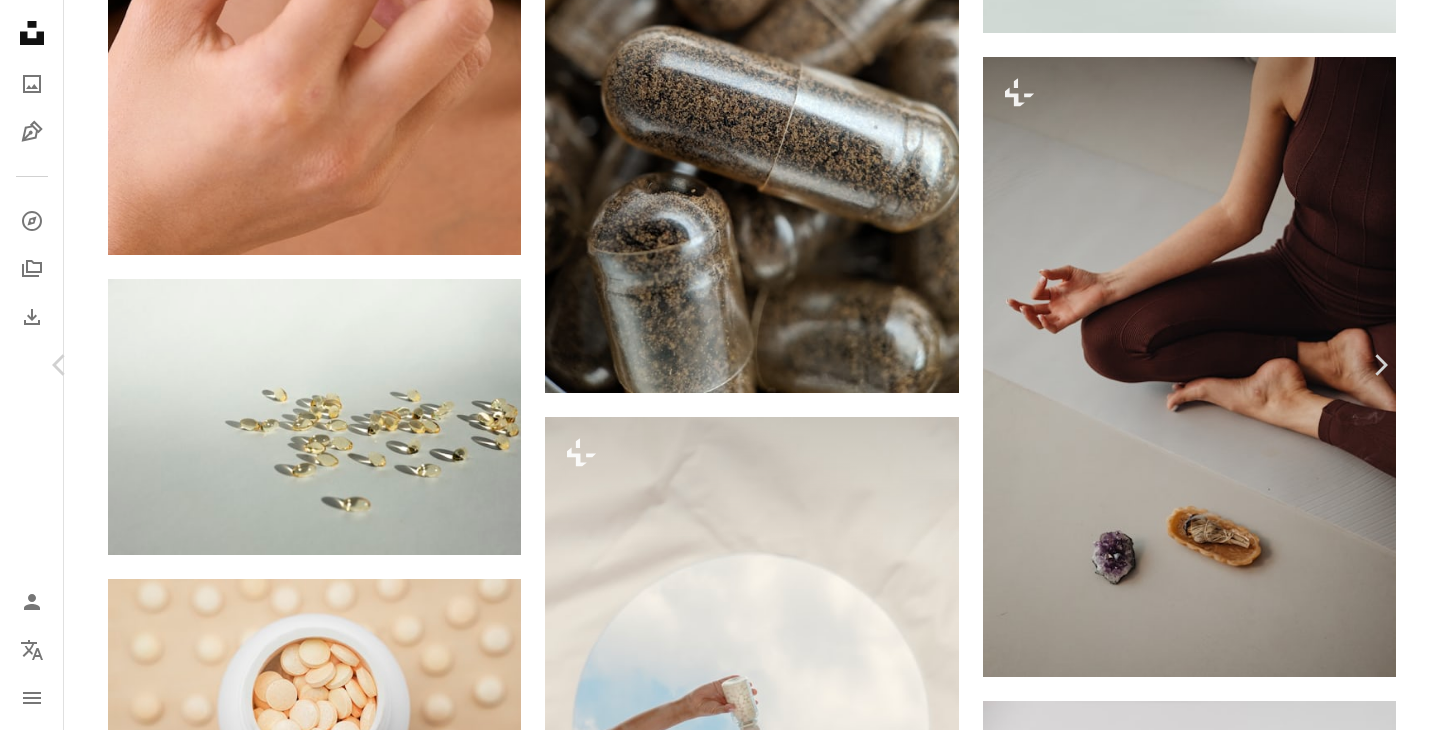 click on "An X shape Chevron left Chevron right [FIRST] [LAST] Para Unsplash+ A heart A plus sign A lock Descargar Zoom in Presentado en Fotos , Salud y bienestar A forward-right arrow Compartir More Actions Calendar outlined Publicado el 26 de enero de 2023 Safety Con la Licencia Unsplash+ mujer motivacional hogar yoga motivación aptitud hembra meditación crecimiento entrenamiento Pilates asiático cristal sala de estar salvia elasticidad haciendo ejercicio motivar motivado Imágenes gratuitas De esta serie Chevron right Plus sign for Unsplash+ Plus sign for Unsplash+ Plus sign for Unsplash+ Plus sign for Unsplash+ Plus sign for Unsplash+ Plus sign for Unsplash+ Plus sign for Unsplash+ Plus sign for Unsplash+ Plus sign for Unsplash+ Plus sign for Unsplash+ Imágenes relacionadas Plus sign for Unsplash+ A heart A plus sign [FIRST] [LAST] Para Unsplash+ A lock Descargar Plus sign for Unsplash+ A heart A plus sign [FIRST] [LAST] Para Unsplash+ A lock Descargar Plus sign for Unsplash+ A heart A plus sign Para" at bounding box center [720, 7857] 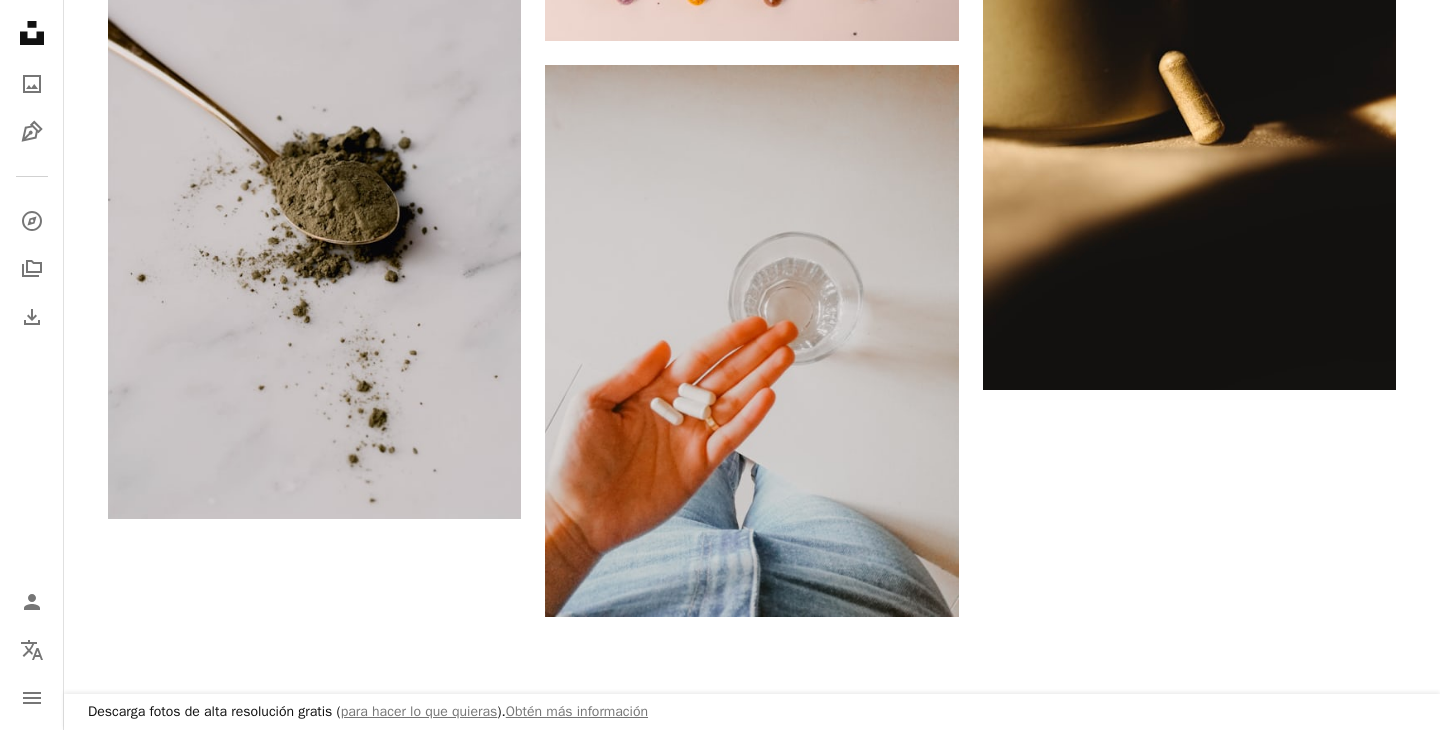 scroll, scrollTop: 7142, scrollLeft: 0, axis: vertical 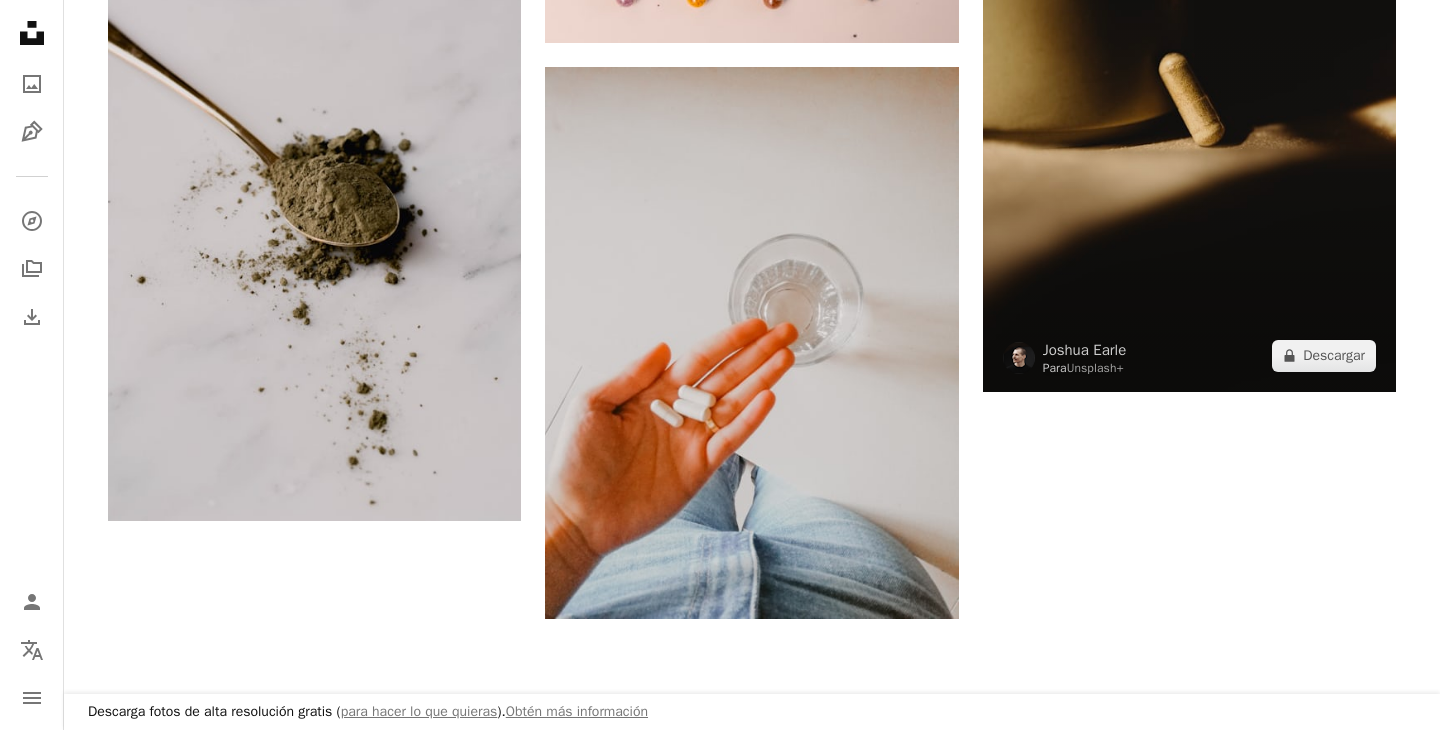 click at bounding box center (1189, 82) 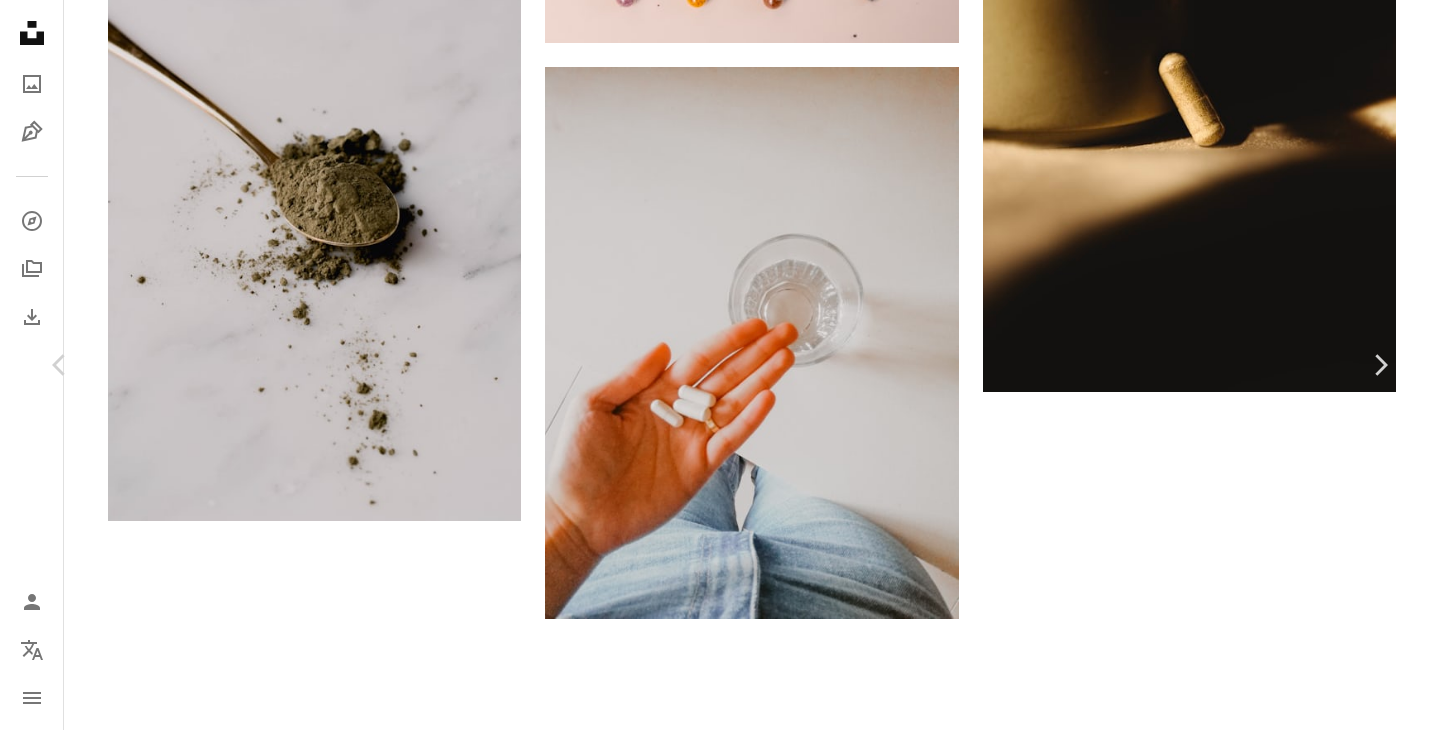 click on "An X shape Chevron left Chevron right [FIRST] [LAST] Para Unsplash+ A heart A plus sign A lock Descargar Zoom in Presentado en Salud y bienestar A forward-right arrow Compartir More Actions Calendar outlined Publicado el 25 de julio de 2023 Camera Canon, EOS R5 Safety Con la Licencia Unsplash+ Salud Bienestar energía reposo suplementos droga píldora recuperación suplemento cápsula ashwagandha impulsar vitamina A Apoyo inmunológico Tendencia de bienestar Tendencias de bienestar Crecimiento muscular suplemento natural Raíz de árbol Fondos De esta serie Chevron right Plus sign for Unsplash+ Plus sign for Unsplash+ Plus sign for Unsplash+ Plus sign for Unsplash+ Plus sign for Unsplash+ Plus sign for Unsplash+ Plus sign for Unsplash+ Plus sign for Unsplash+ Plus sign for Unsplash+ Plus sign for Unsplash+ Imágenes relacionadas Plus sign for Unsplash+ A heart A plus sign [FIRST] [LAST] Para Unsplash+ A lock Descargar Plus sign for Unsplash+ A heart A plus sign Getty Images Para Unsplash+ A lock Descargar" at bounding box center [720, 1865] 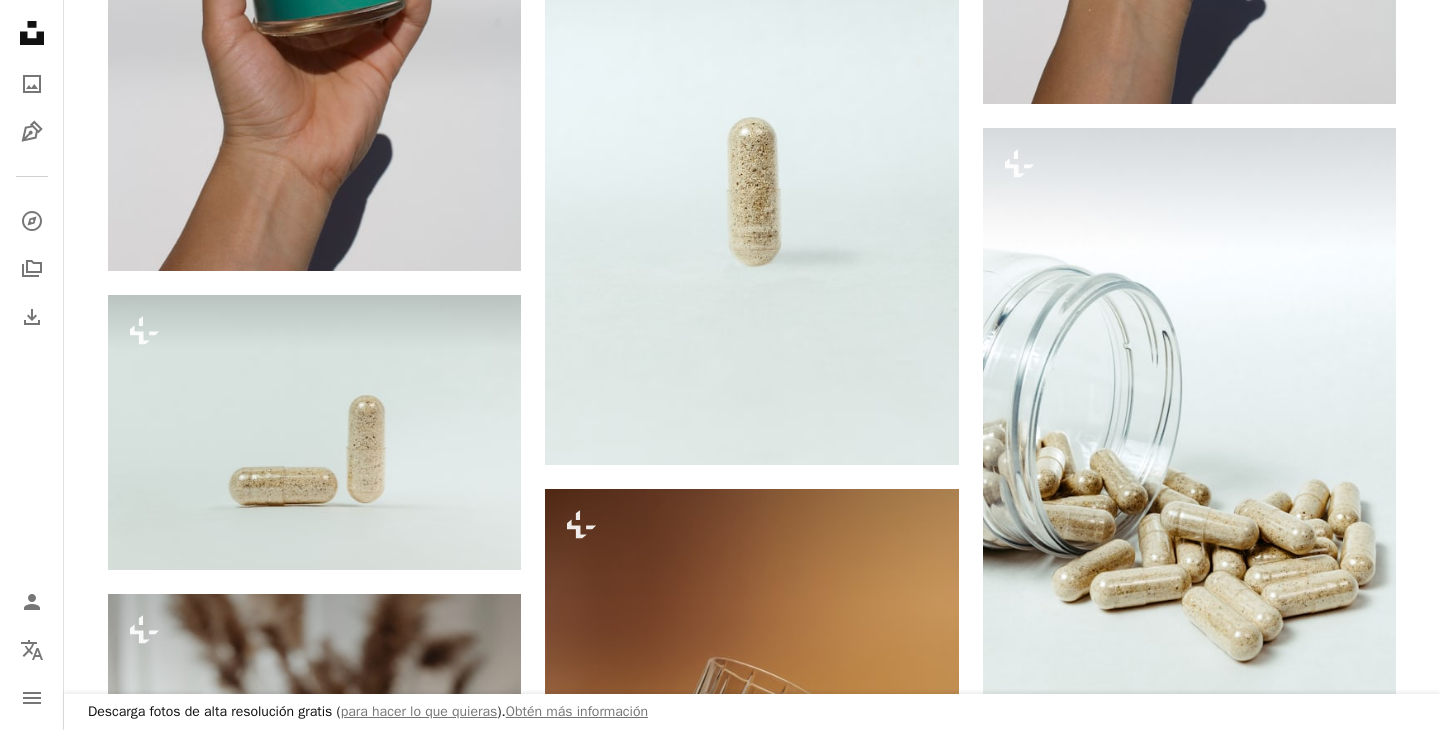 scroll, scrollTop: 0, scrollLeft: 0, axis: both 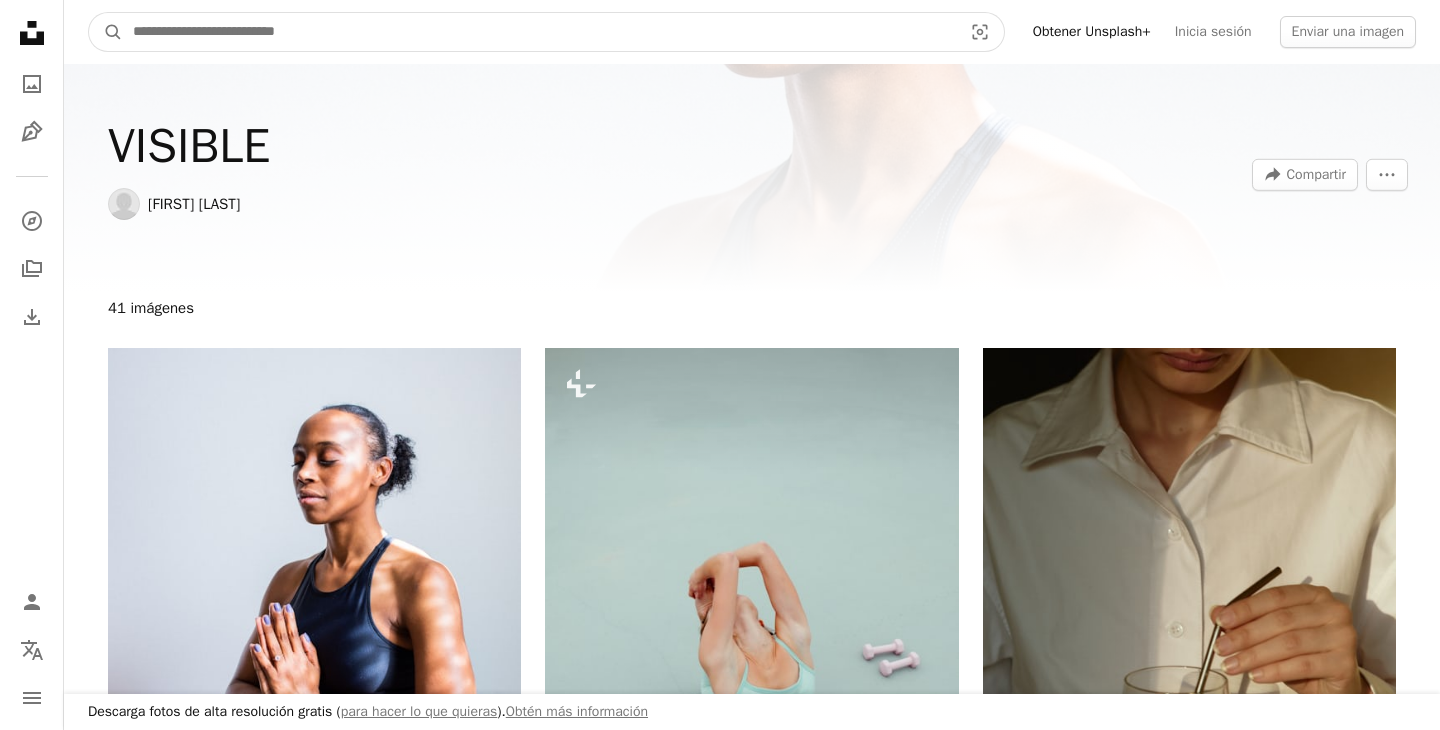 click at bounding box center (539, 32) 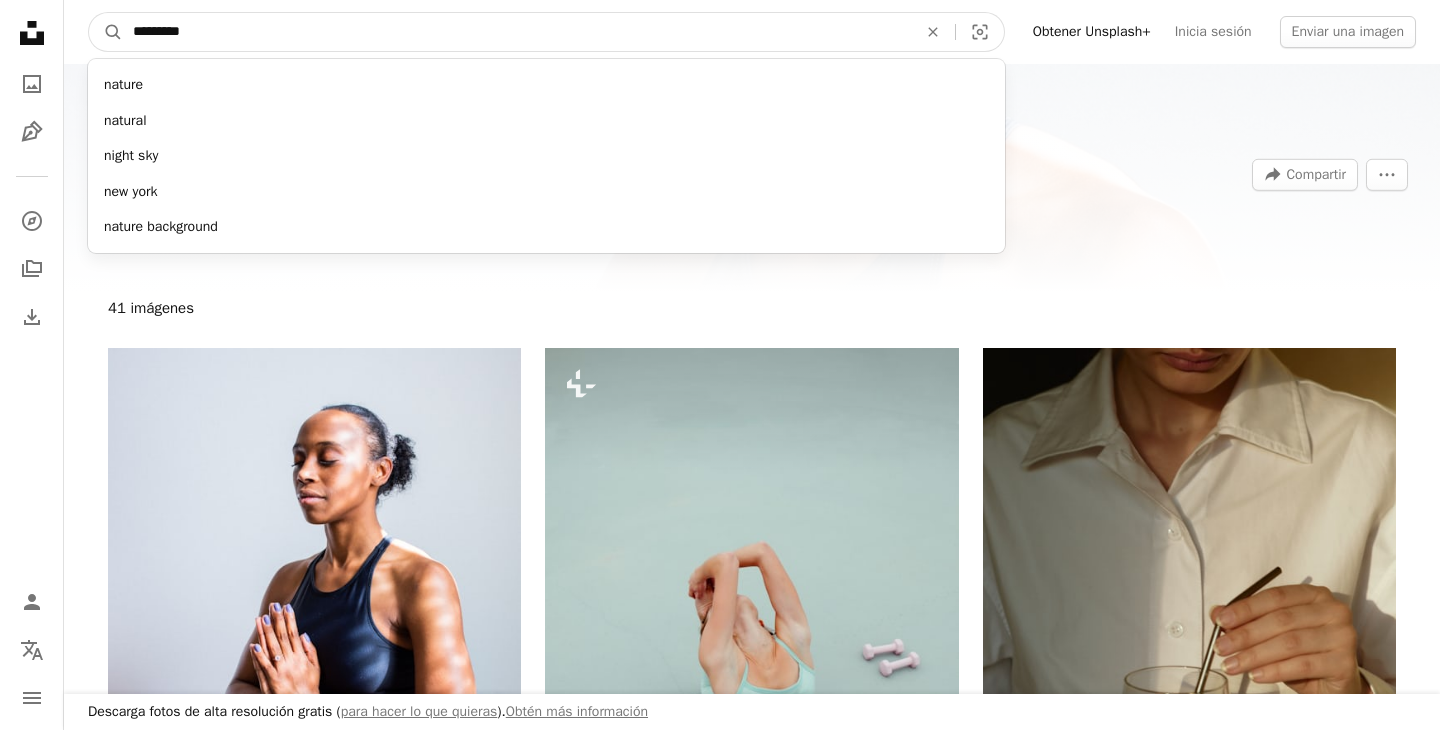 type on "*********" 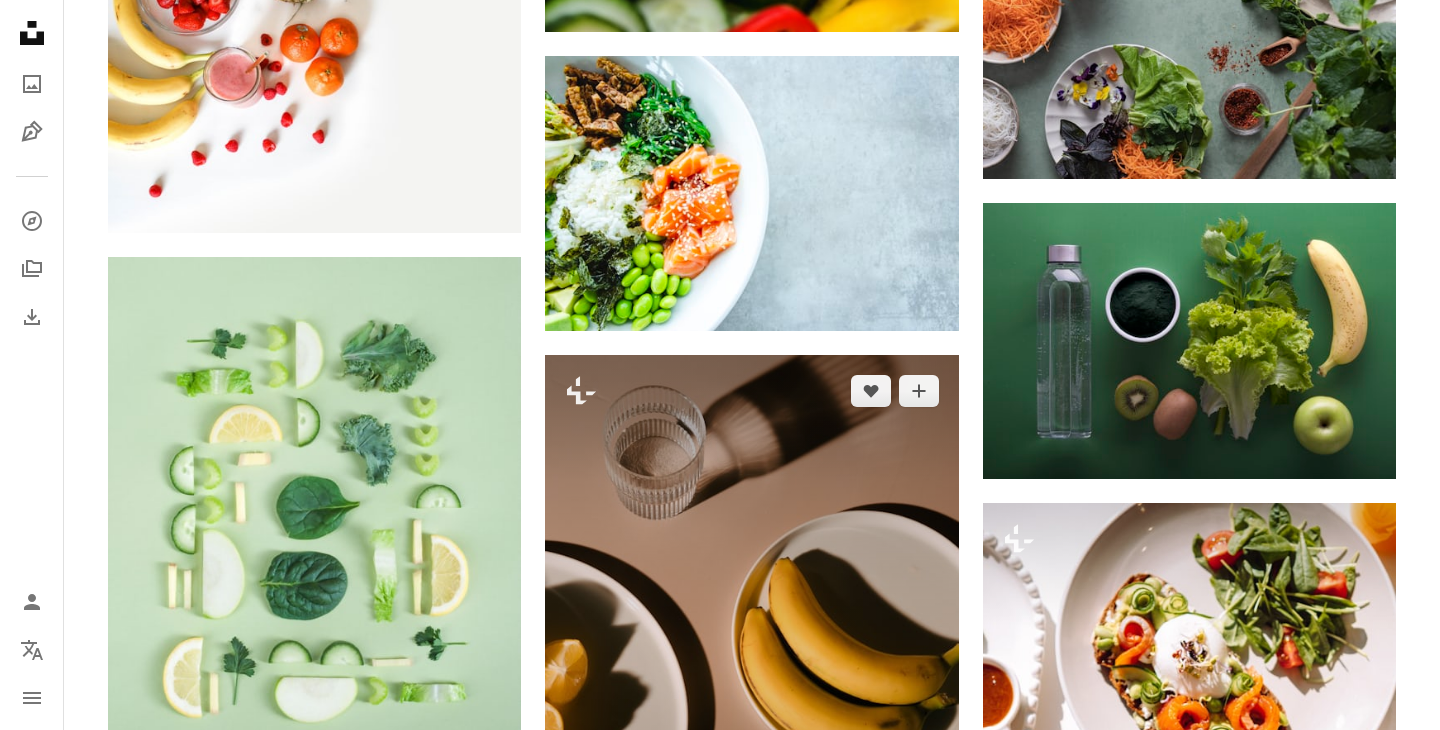 scroll, scrollTop: 2130, scrollLeft: 0, axis: vertical 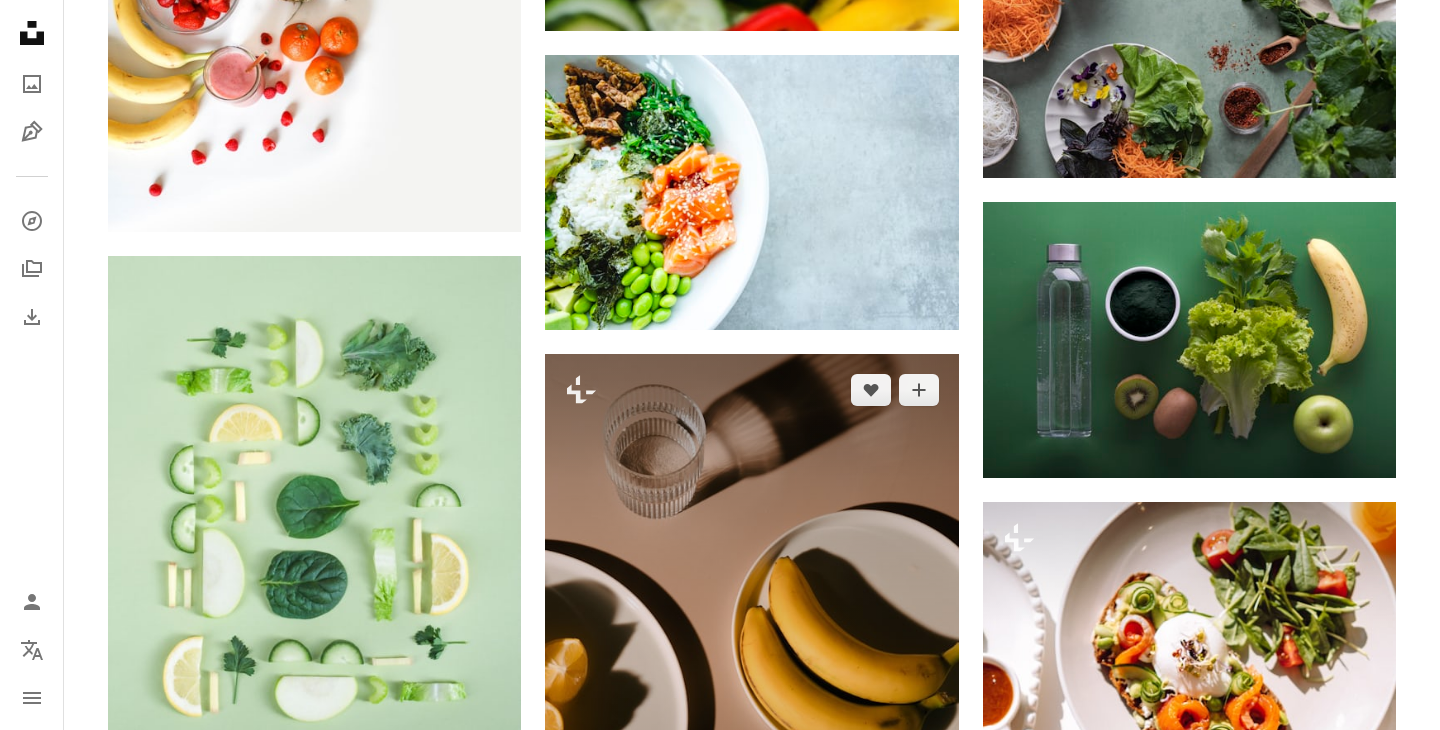click at bounding box center (751, 669) 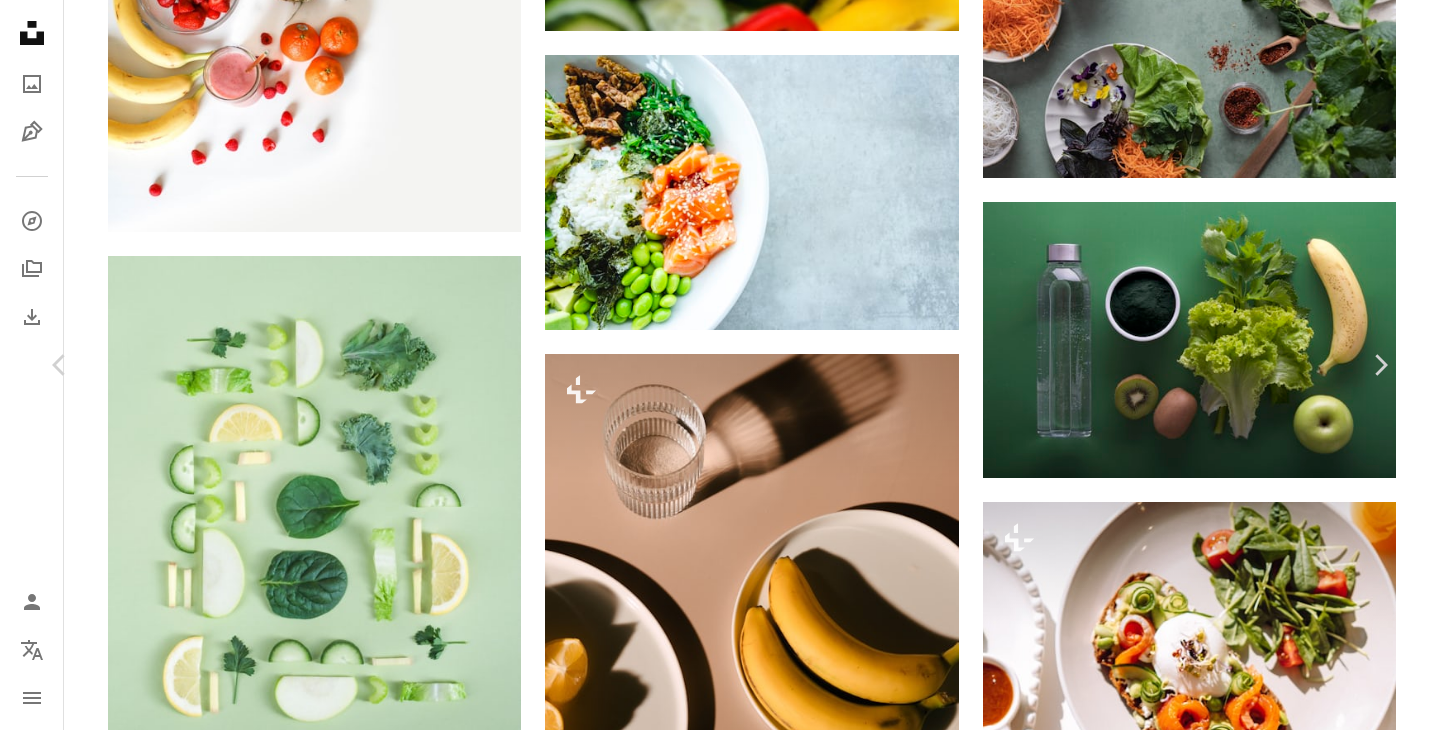 click on "A plus sign" at bounding box center (1147, 6311) 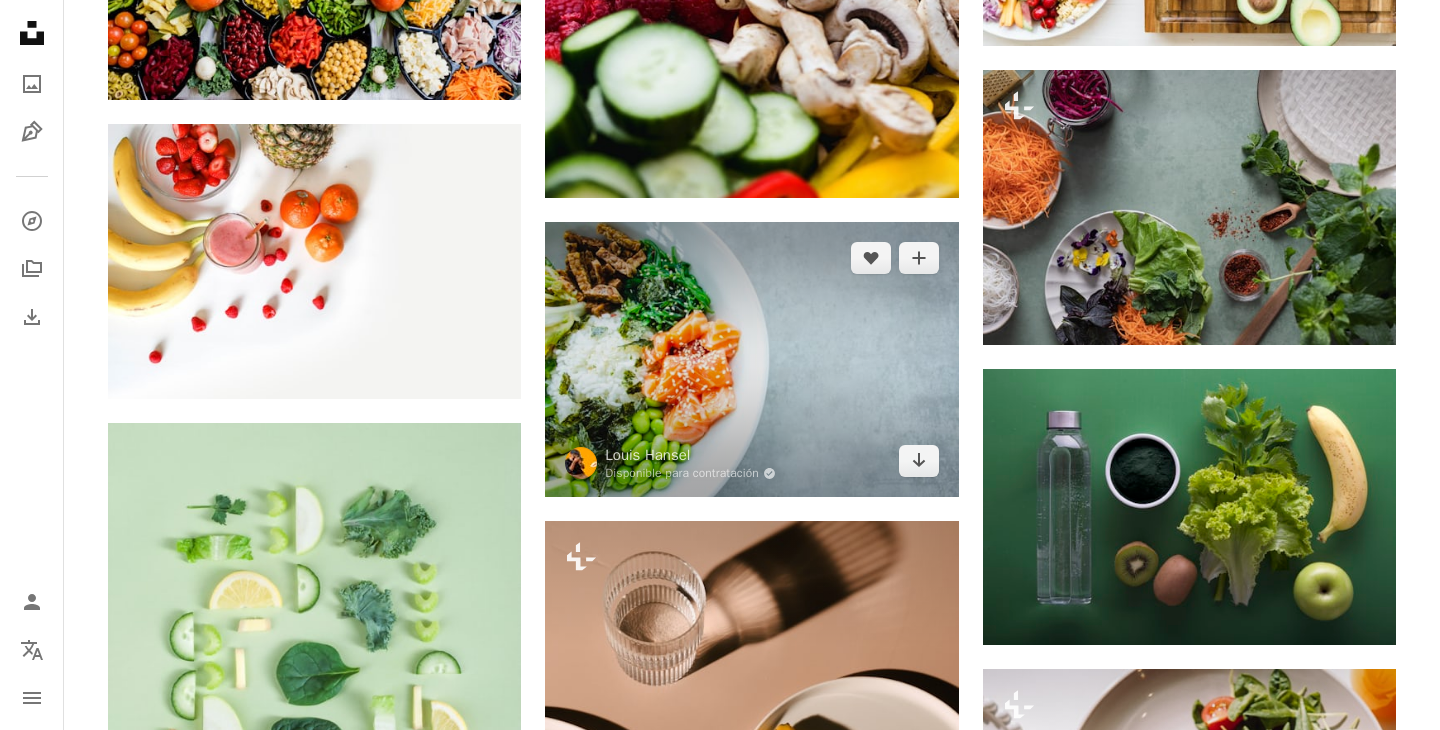 scroll, scrollTop: 2232, scrollLeft: 0, axis: vertical 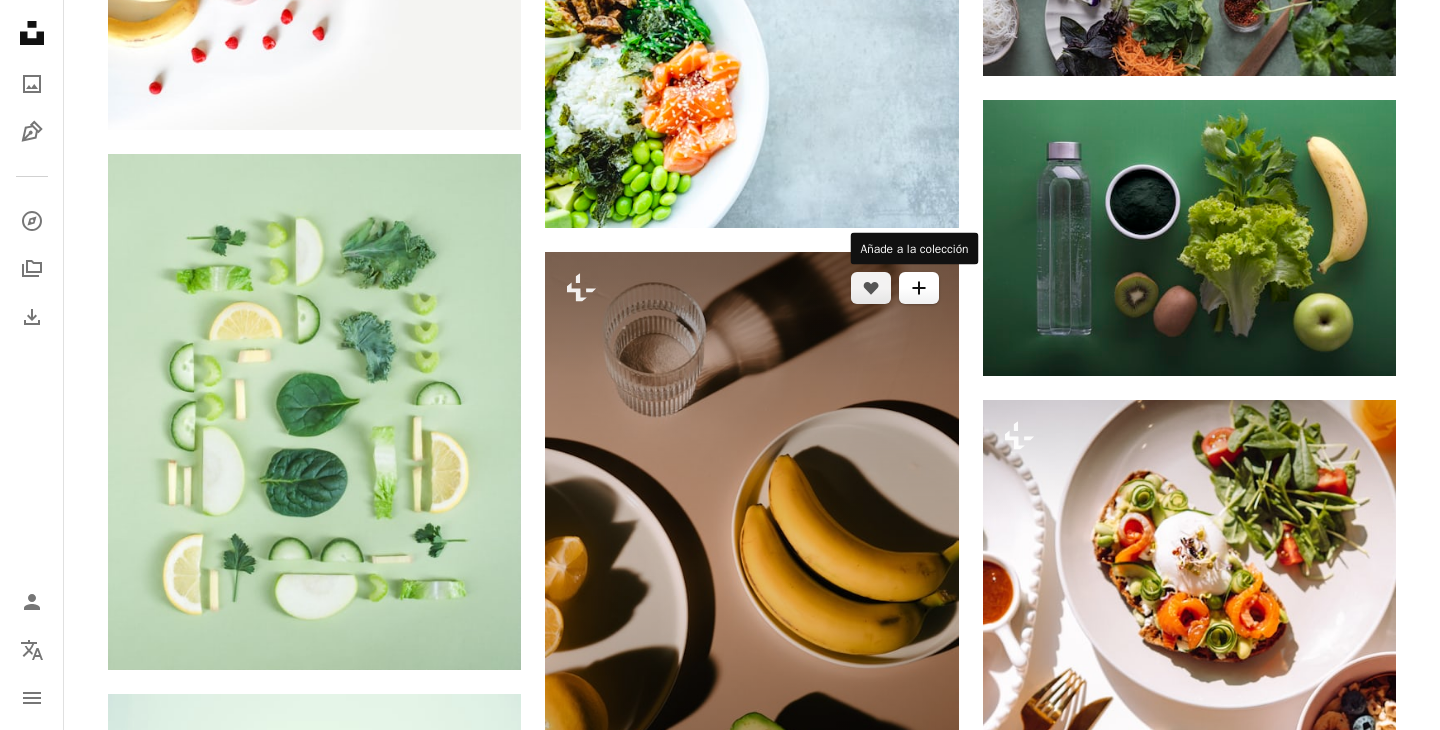 click on "A plus sign" 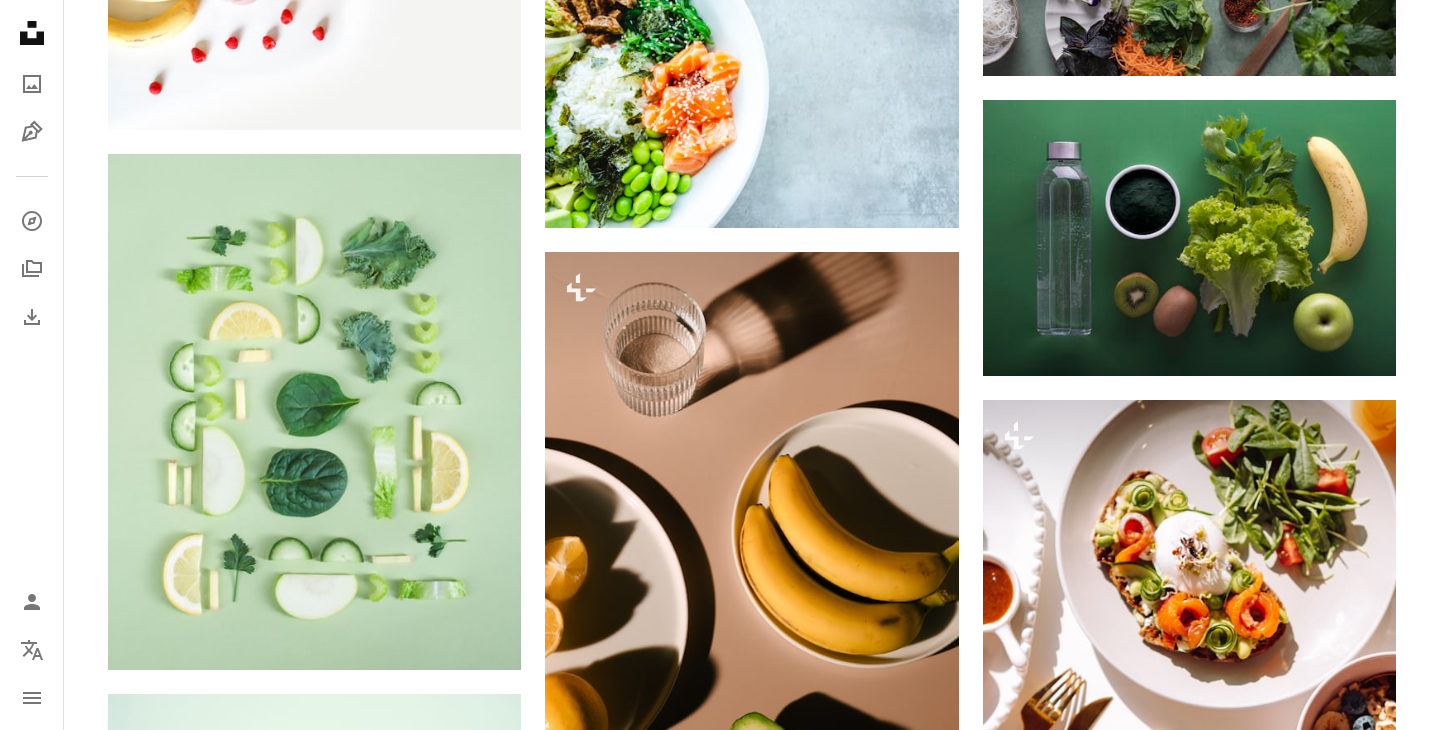 scroll, scrollTop: 135, scrollLeft: 0, axis: vertical 